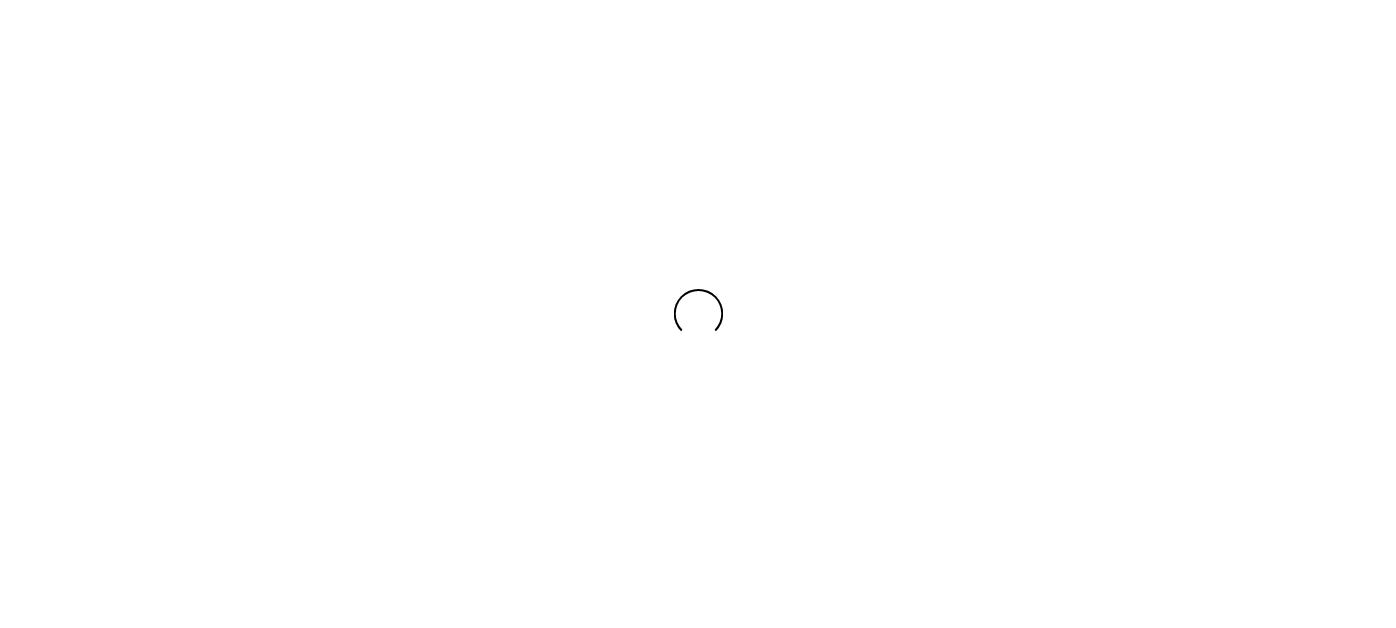 scroll, scrollTop: 0, scrollLeft: 0, axis: both 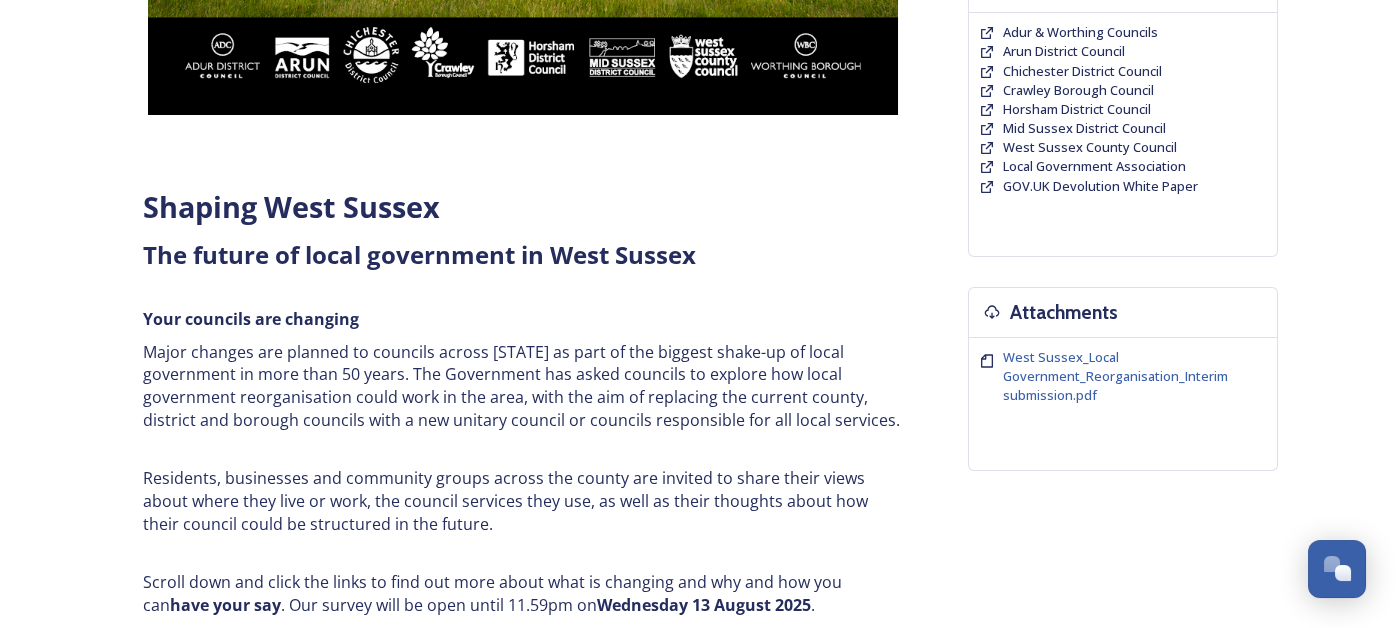 click on "Major changes are planned to councils across [STATE] as part of the biggest shake-up of local government in more than 50 years. The Government has asked councils to explore how local government reorganisation could work in the area, with the aim of replacing the current county, district and borough councils with a new unitary council or councils responsible for all local services." at bounding box center [523, 386] 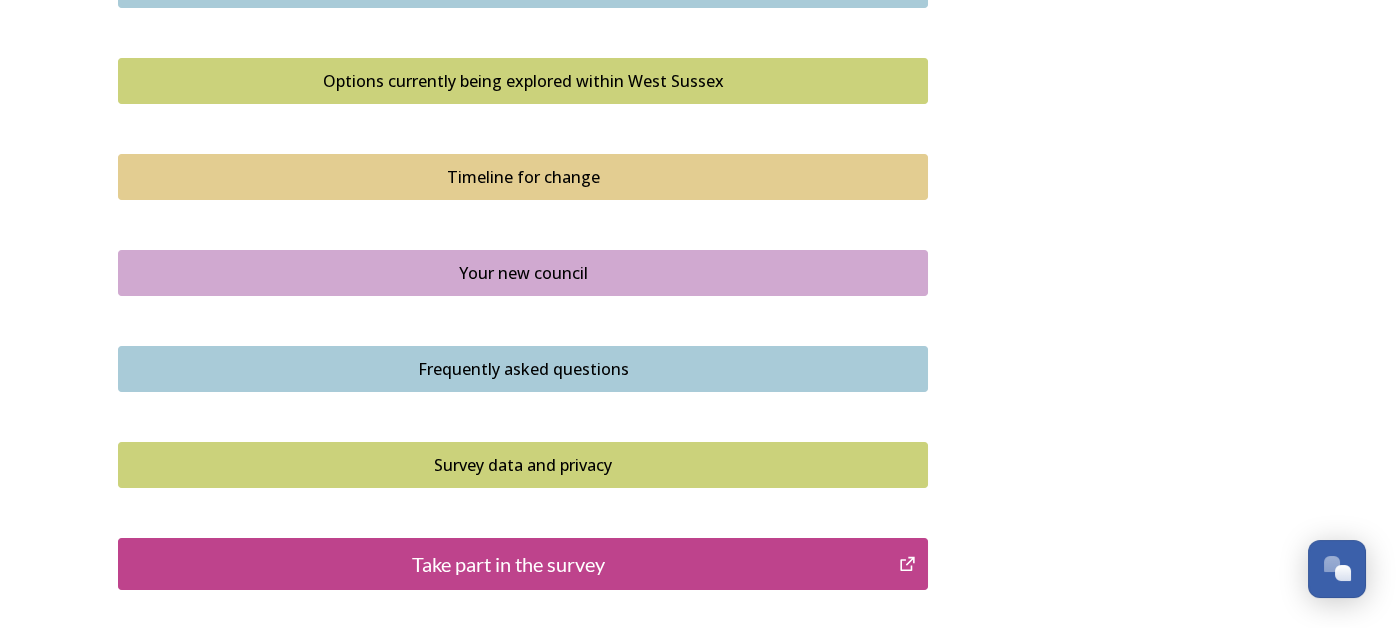 scroll, scrollTop: 1382, scrollLeft: 0, axis: vertical 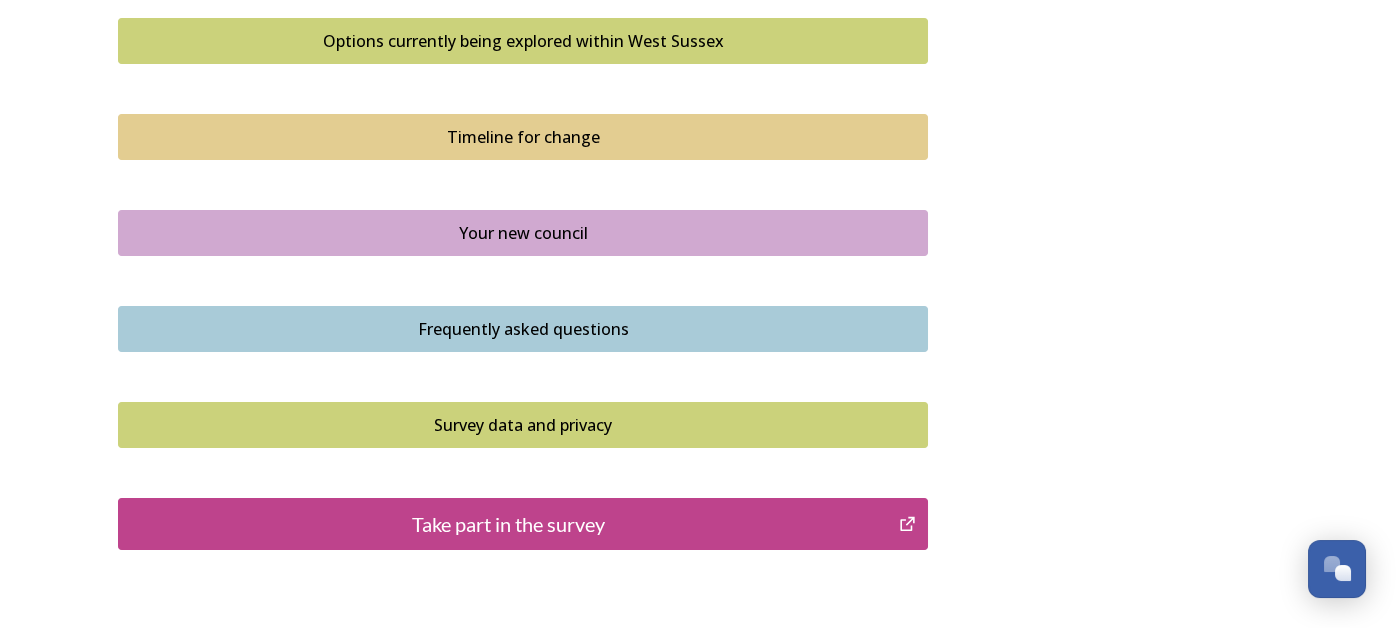 click on "Take part in the survey" at bounding box center (508, 524) 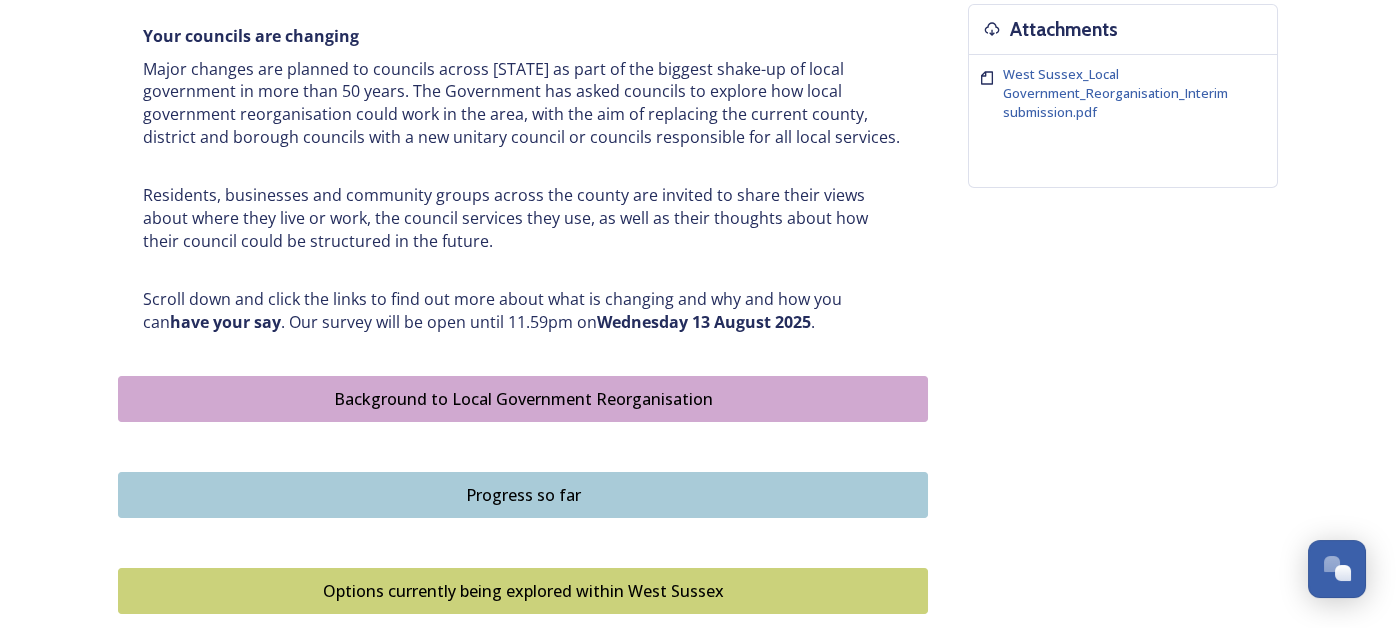 scroll, scrollTop: 282, scrollLeft: 0, axis: vertical 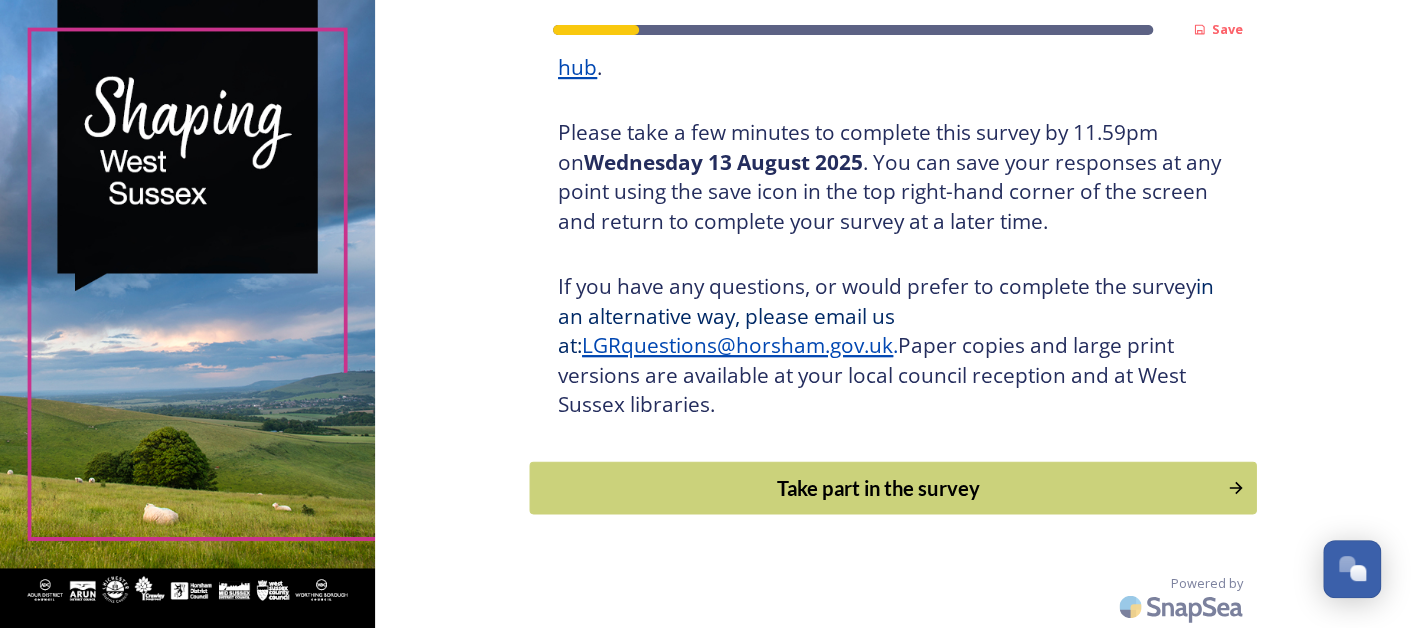 click on "Take part in the survey" at bounding box center [879, 488] 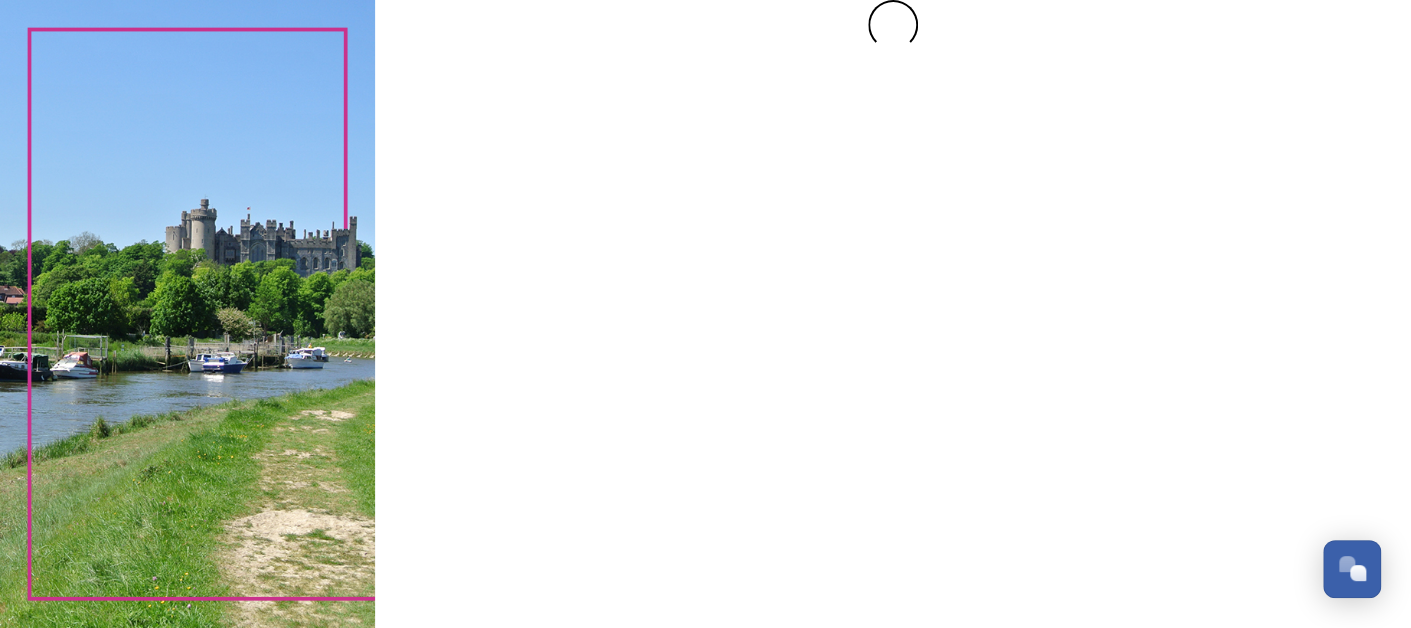 scroll, scrollTop: 0, scrollLeft: 0, axis: both 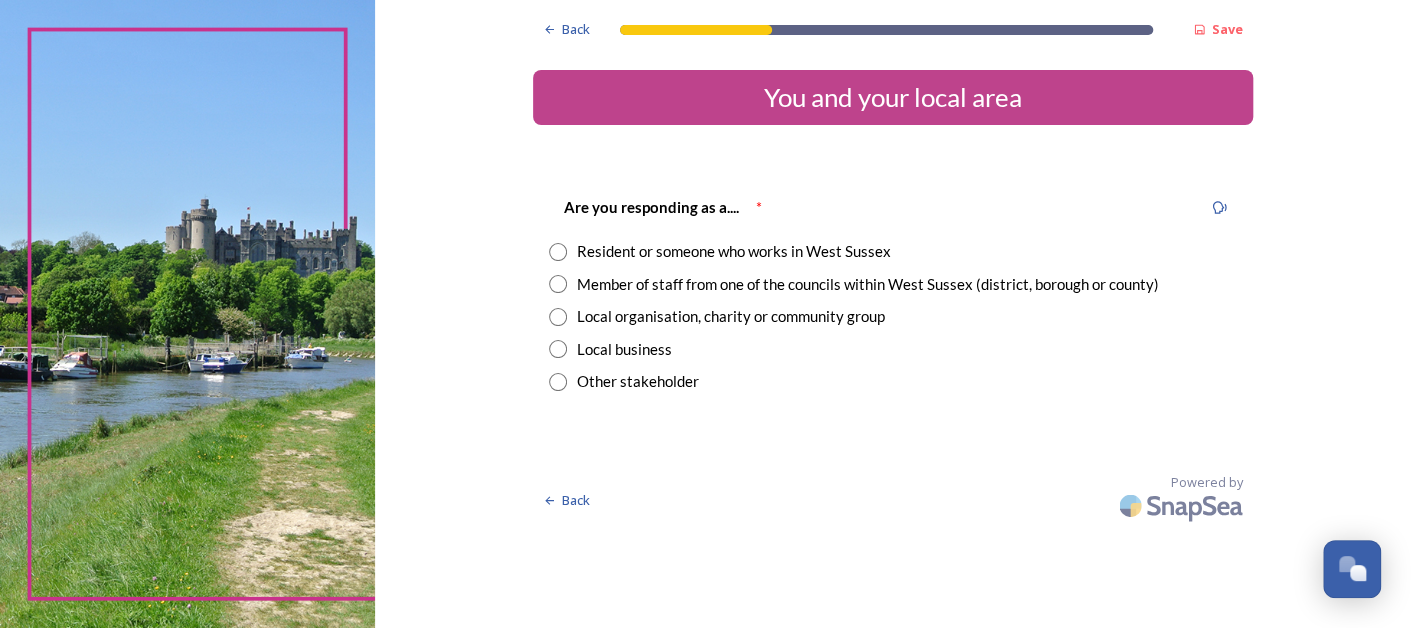click on "Resident or someone who works in West Sussex" at bounding box center [734, 251] 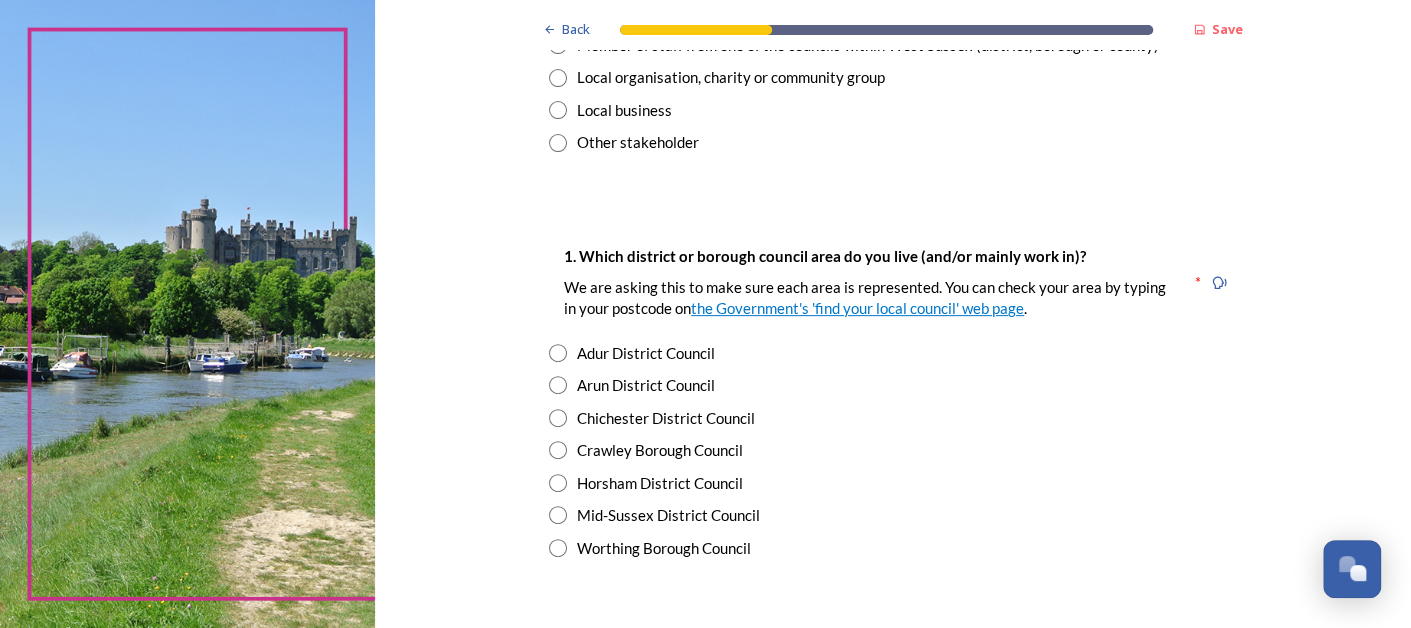 scroll, scrollTop: 319, scrollLeft: 0, axis: vertical 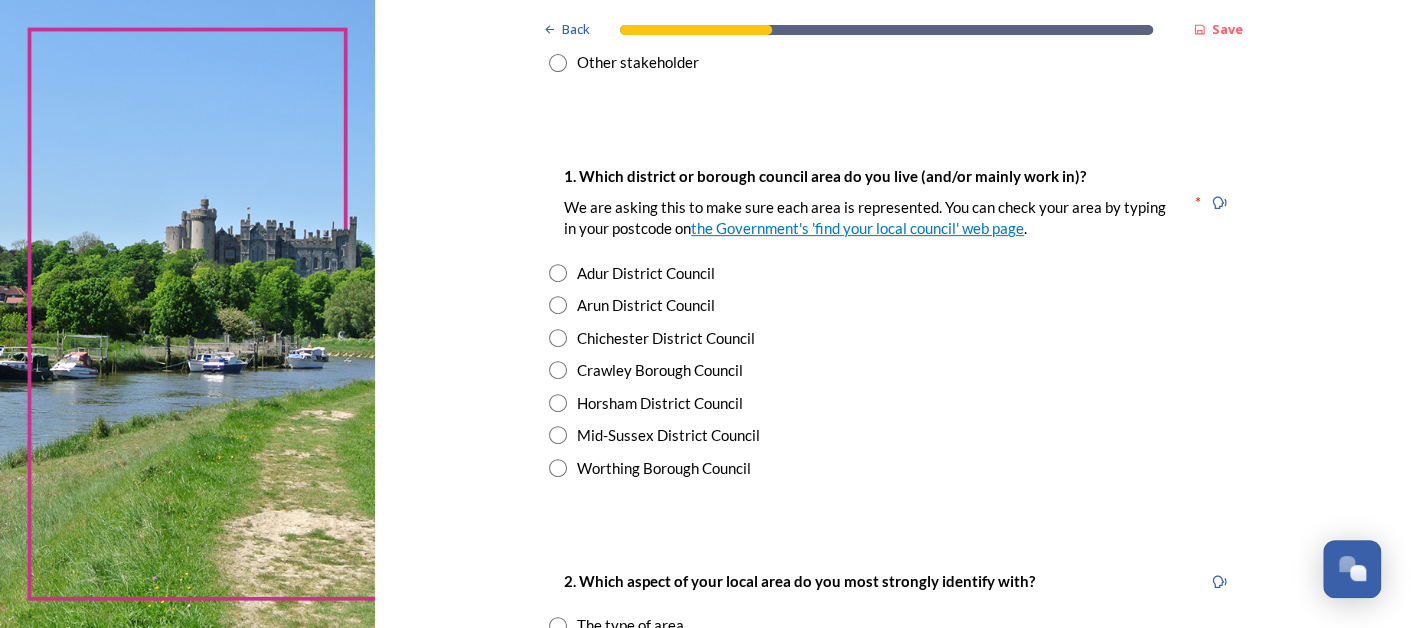 click at bounding box center [558, 338] 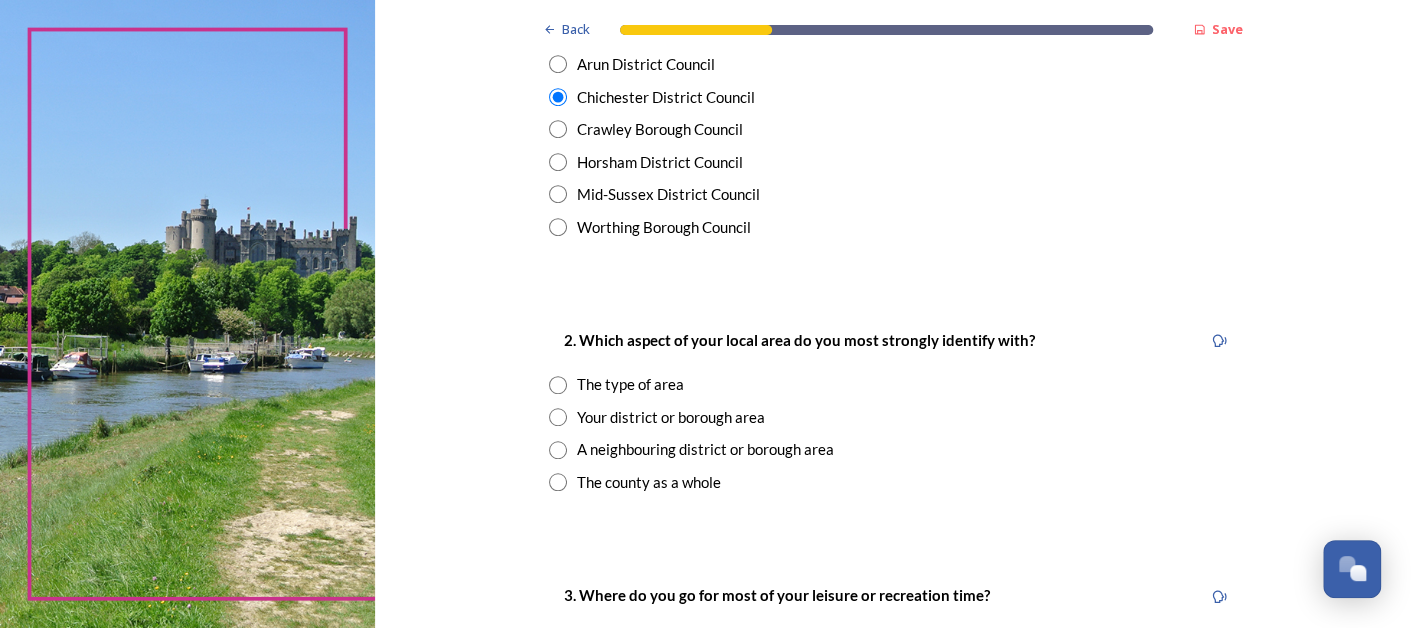 scroll, scrollTop: 639, scrollLeft: 0, axis: vertical 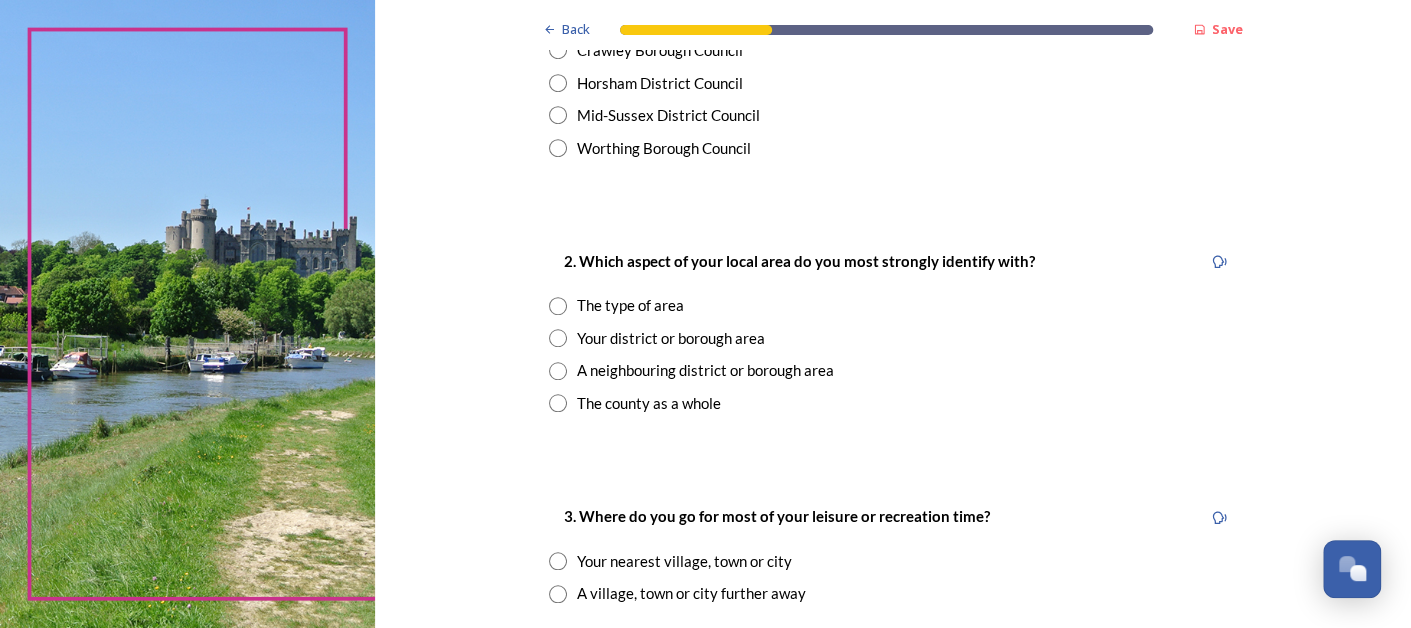 click at bounding box center (558, 338) 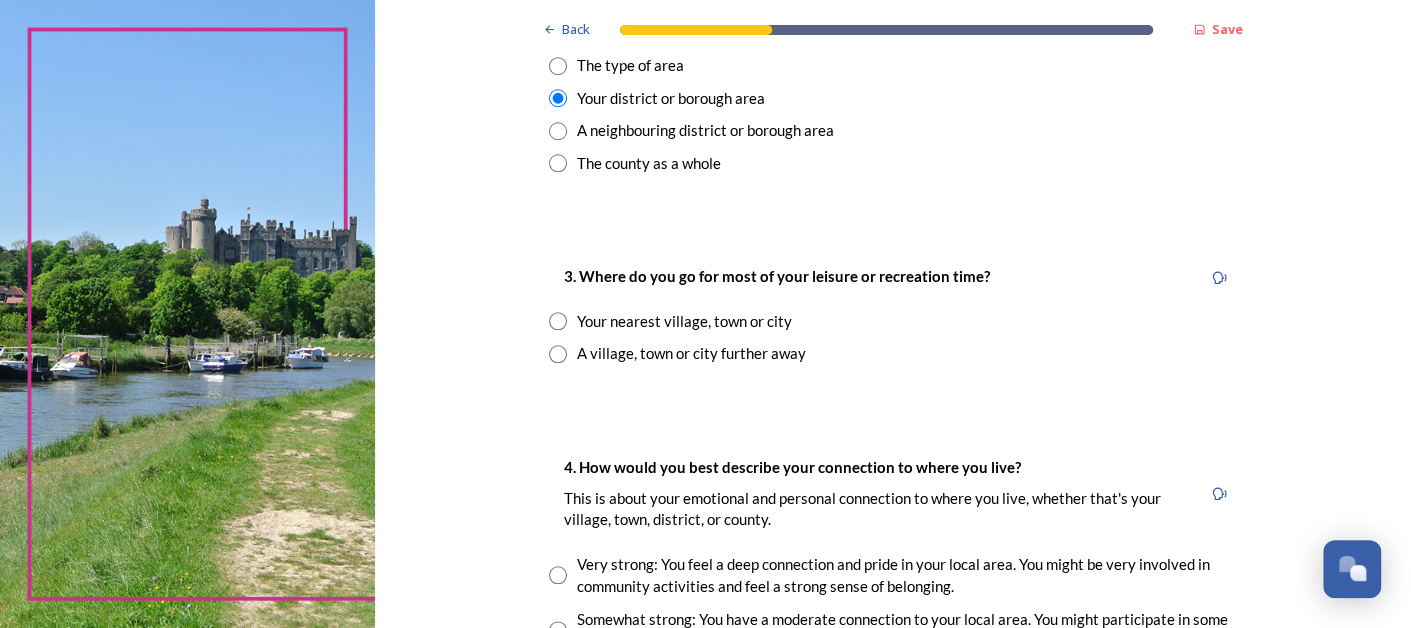 scroll, scrollTop: 920, scrollLeft: 0, axis: vertical 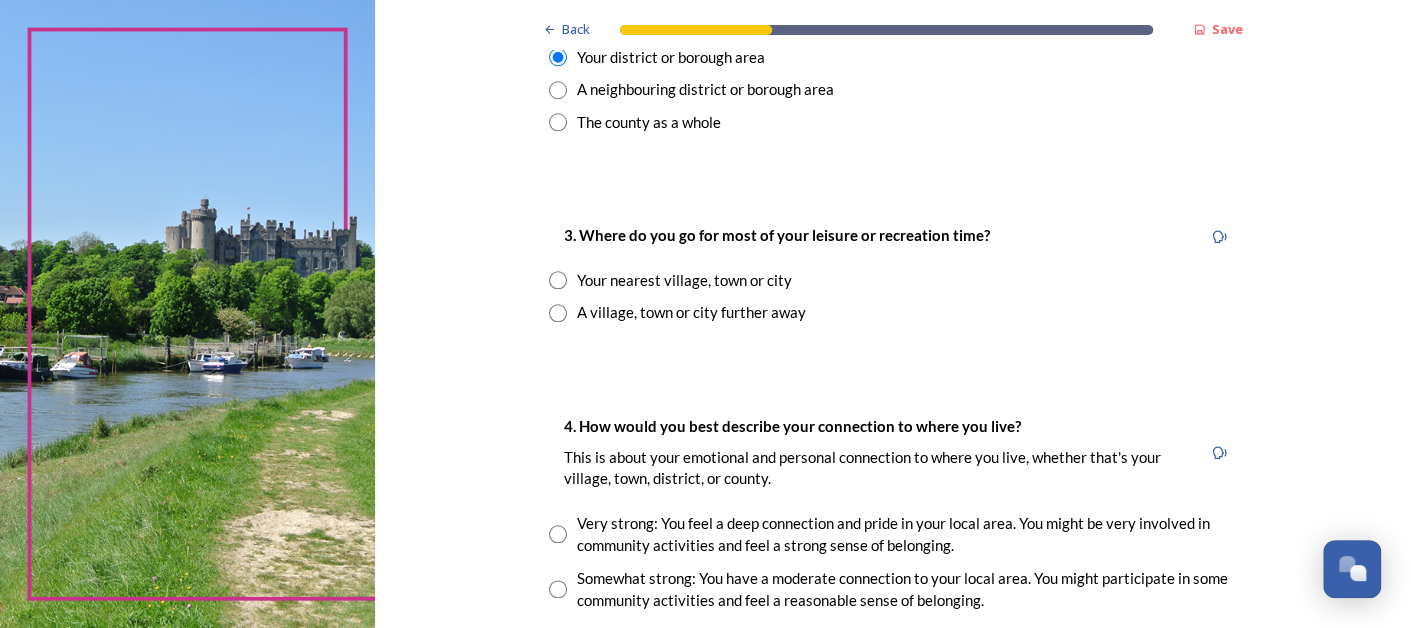 click at bounding box center (558, 280) 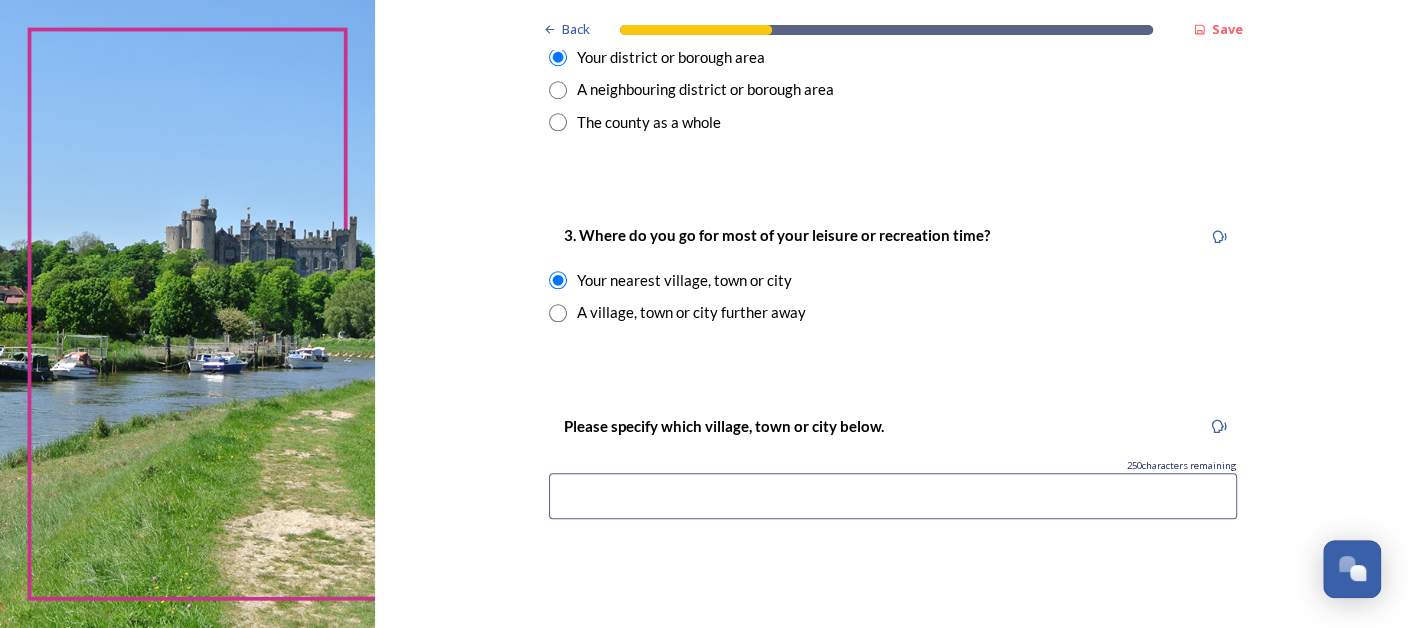 click at bounding box center [893, 496] 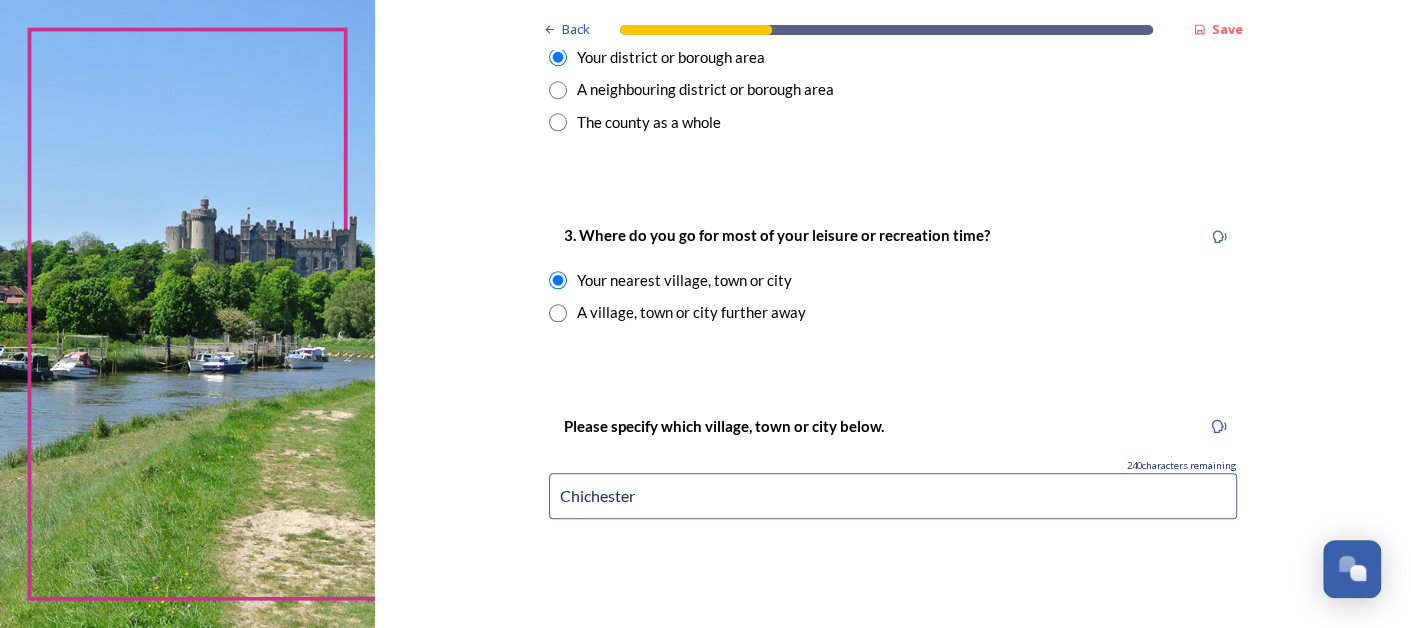type on "Chichester" 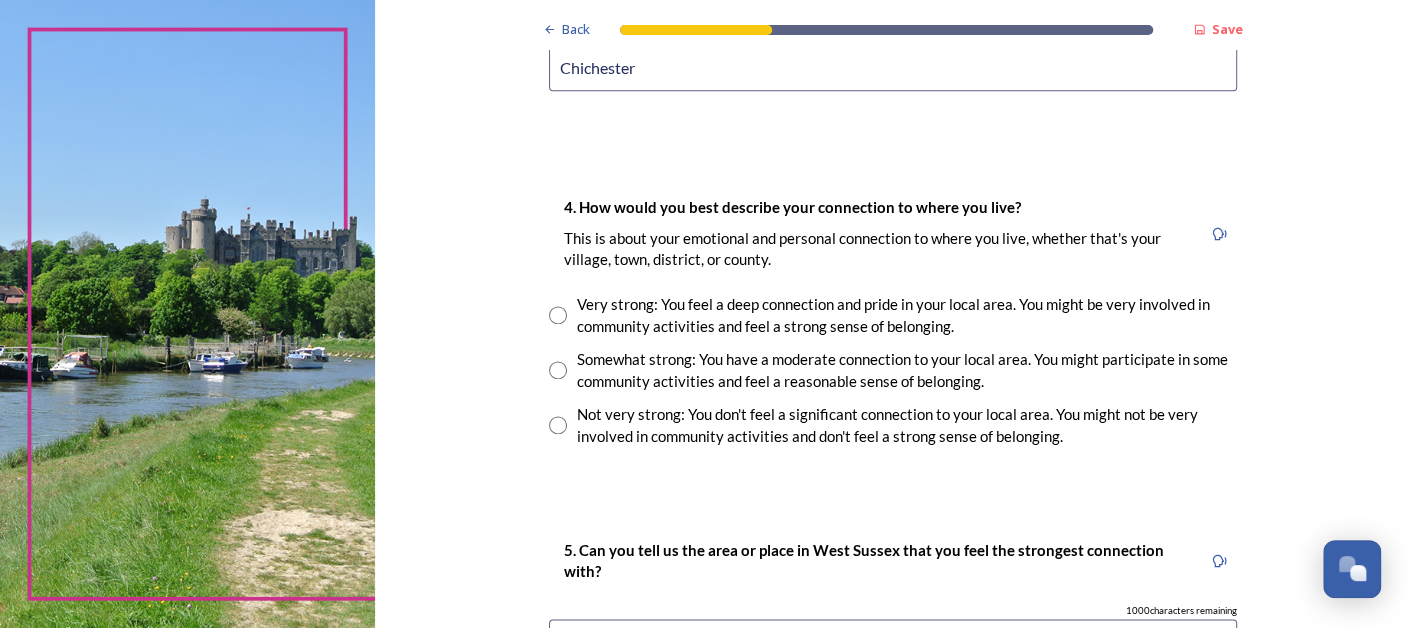 click at bounding box center (558, 315) 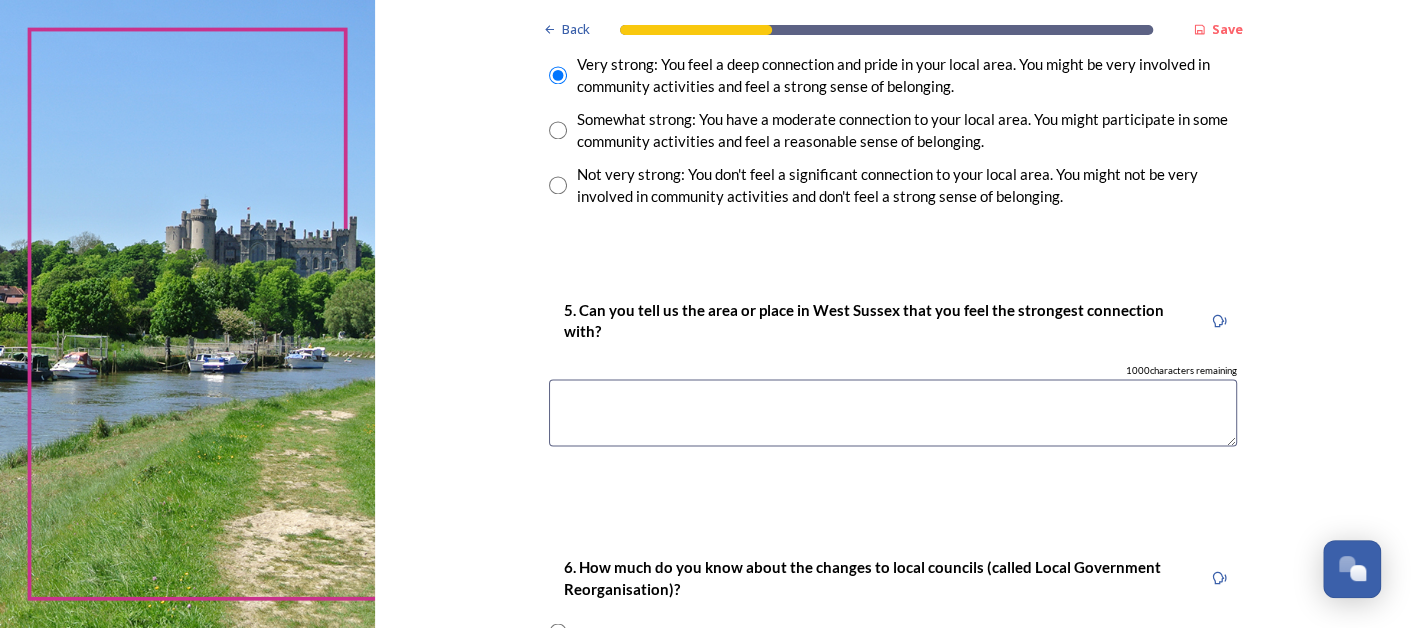 scroll, scrollTop: 1627, scrollLeft: 0, axis: vertical 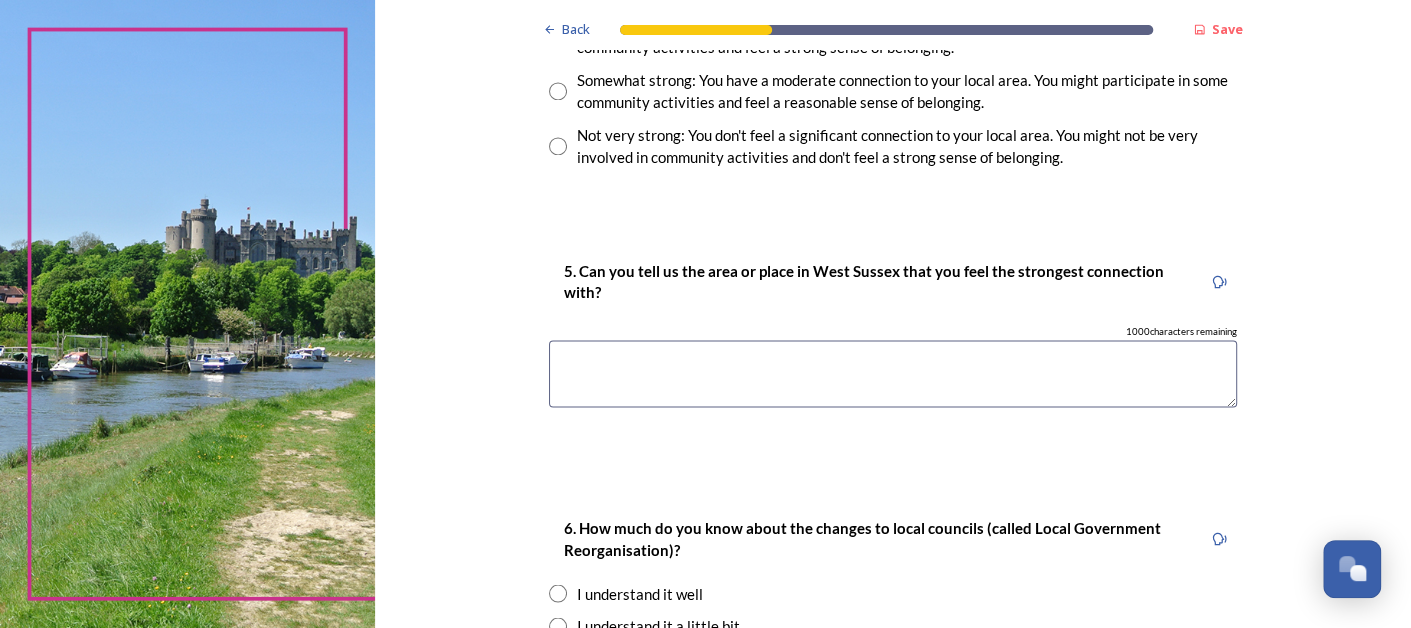 click at bounding box center [893, 373] 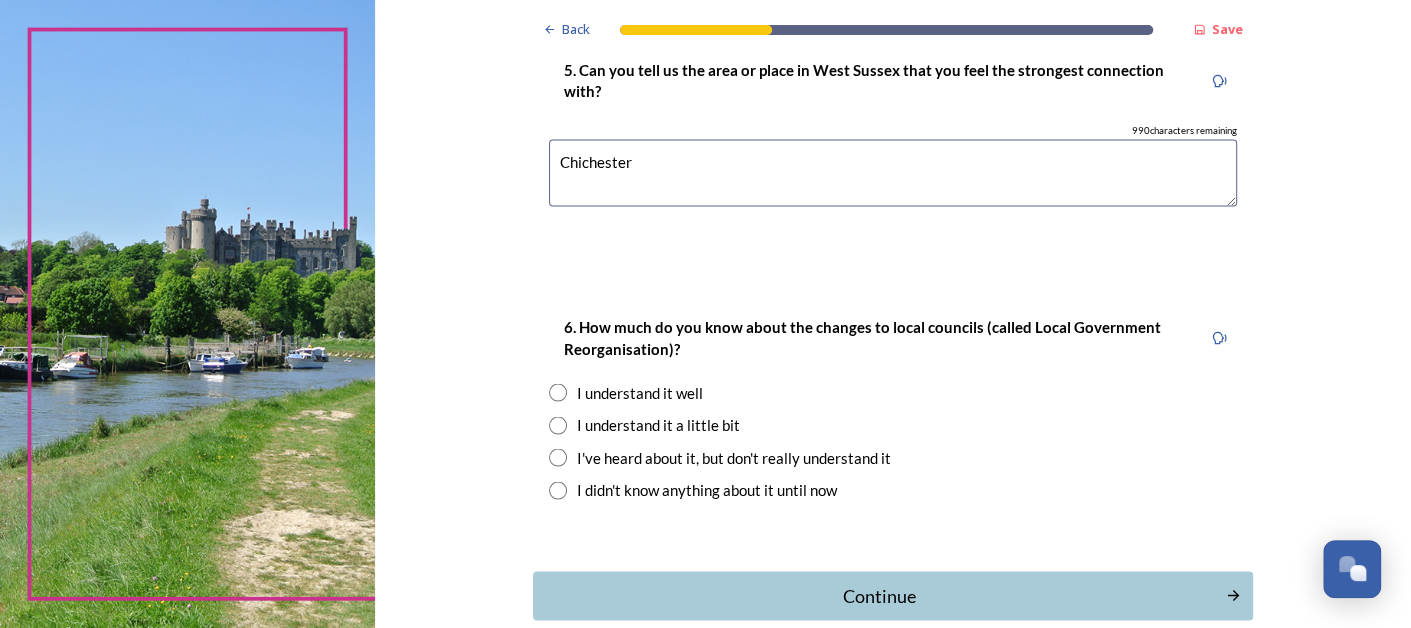 scroll, scrollTop: 1908, scrollLeft: 0, axis: vertical 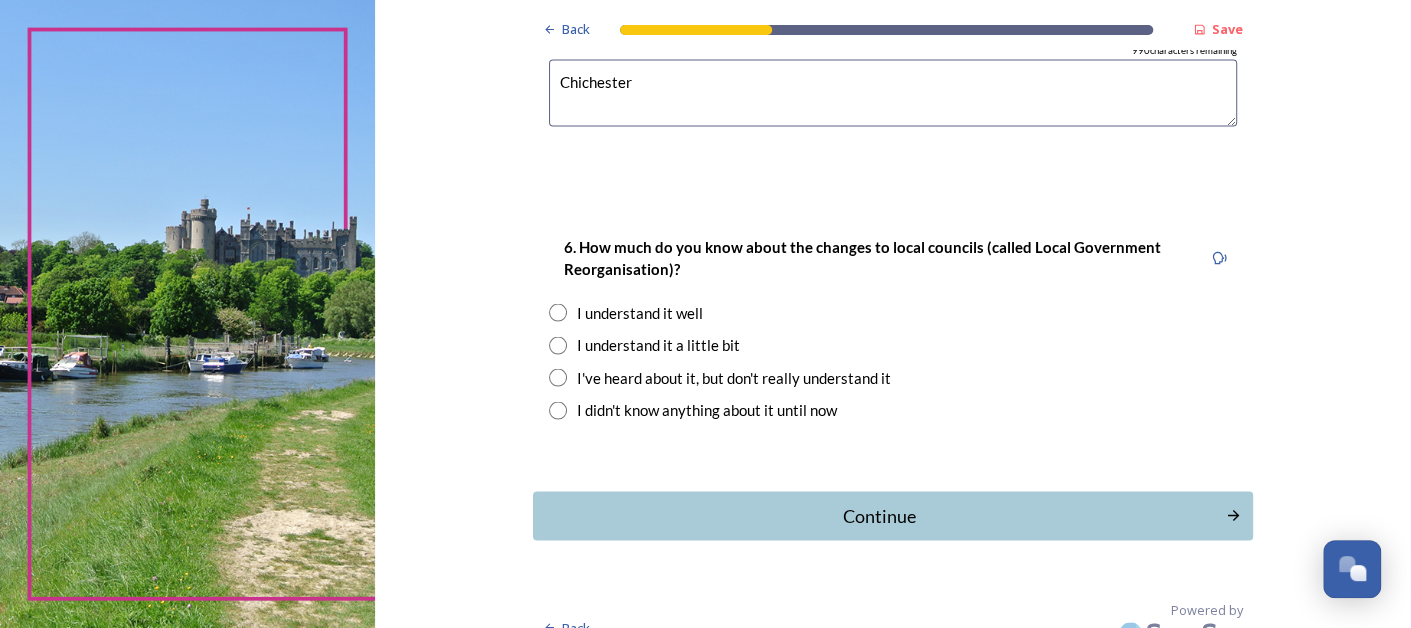 type on "Chichester" 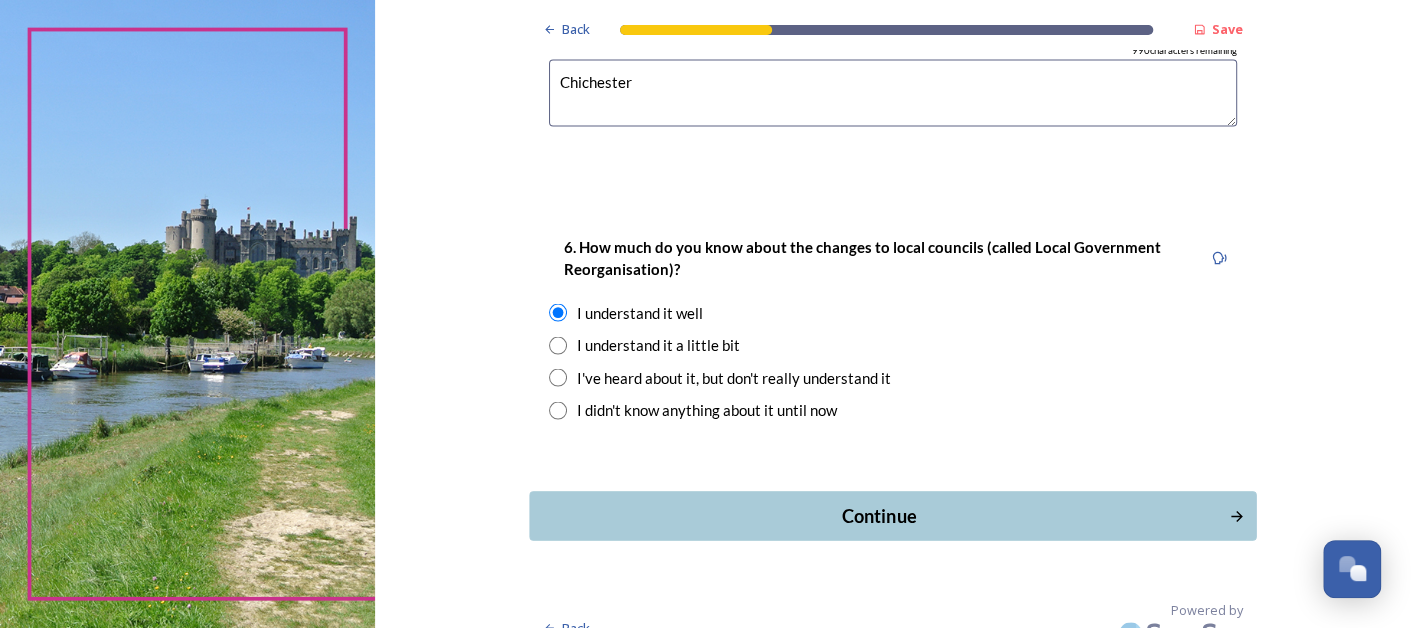 click on "Continue" at bounding box center (879, 515) 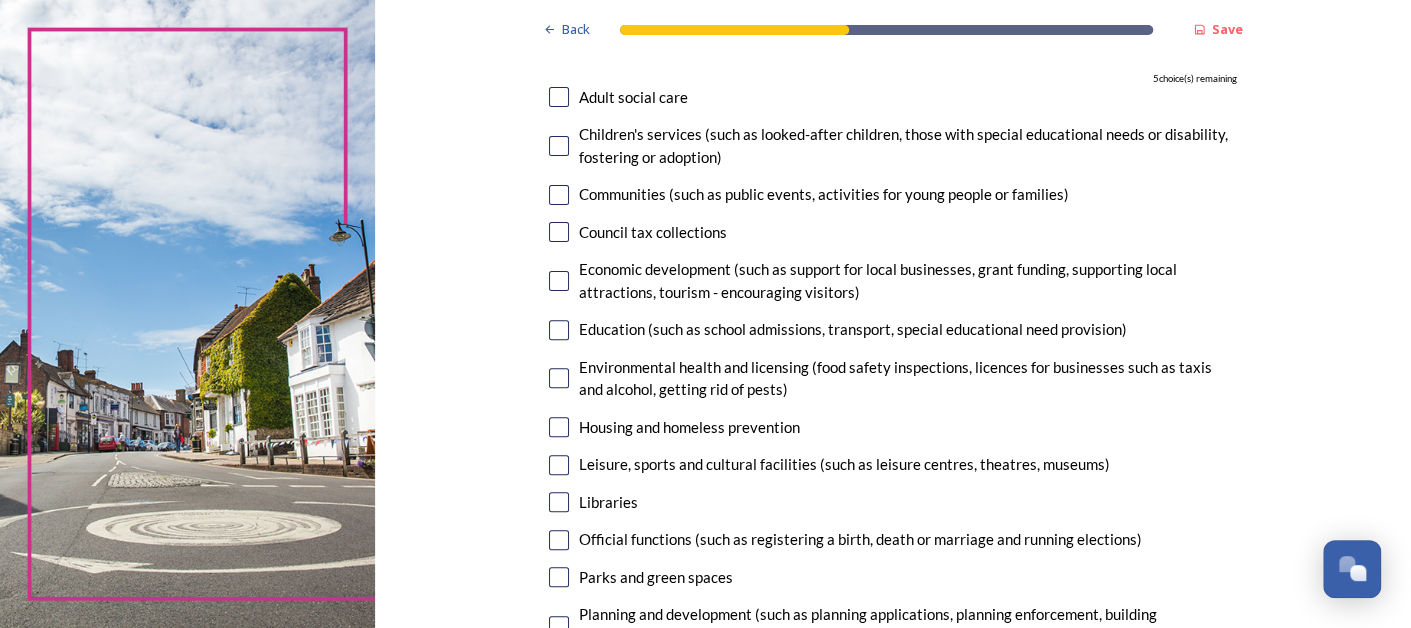 scroll, scrollTop: 239, scrollLeft: 0, axis: vertical 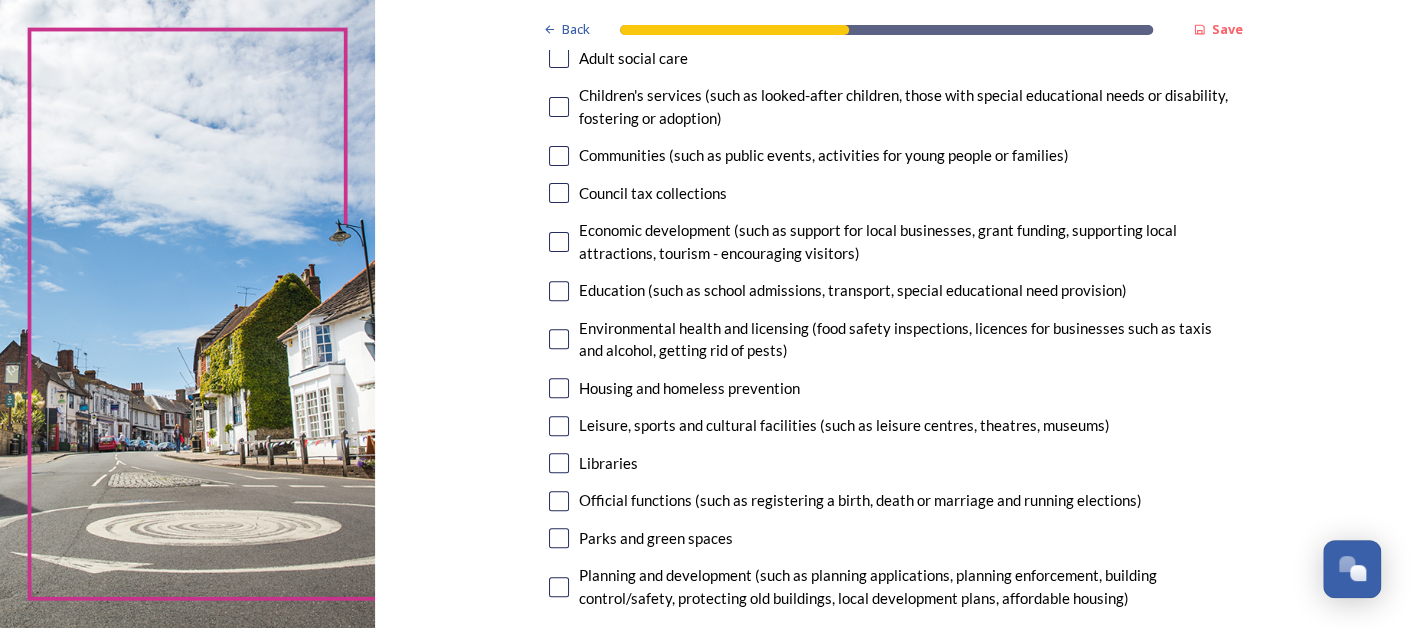 click at bounding box center [559, 587] 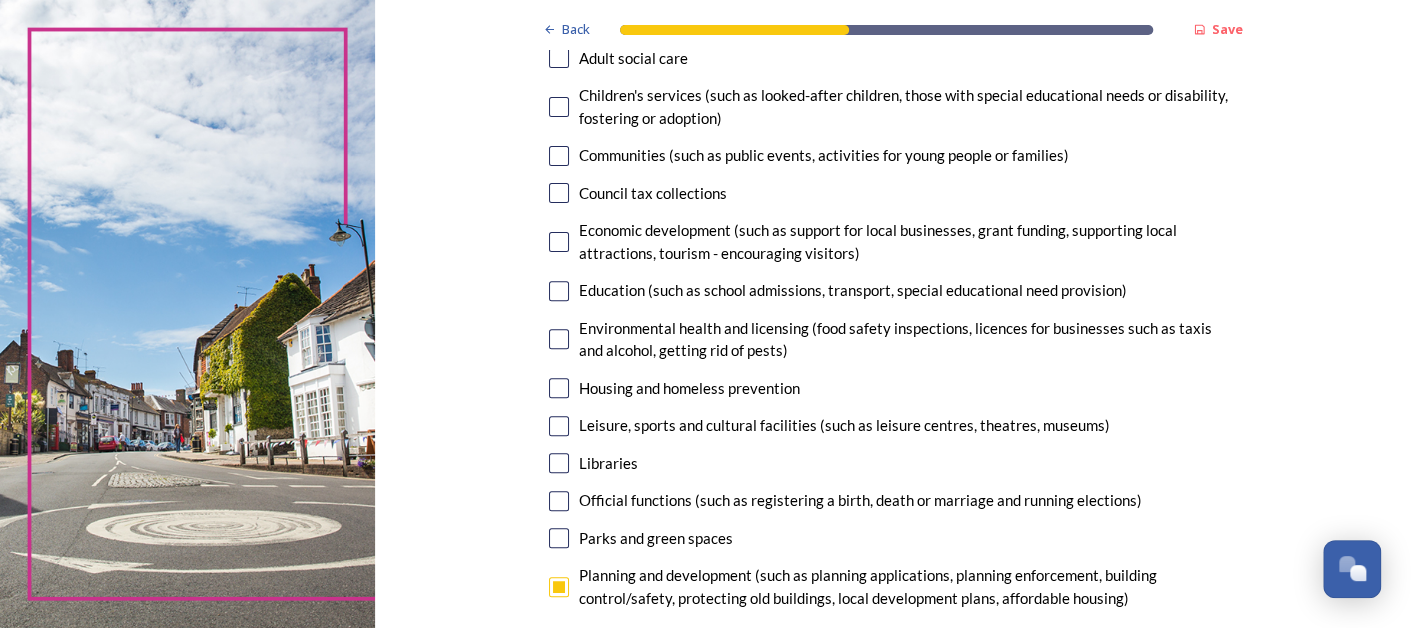 click at bounding box center (559, 58) 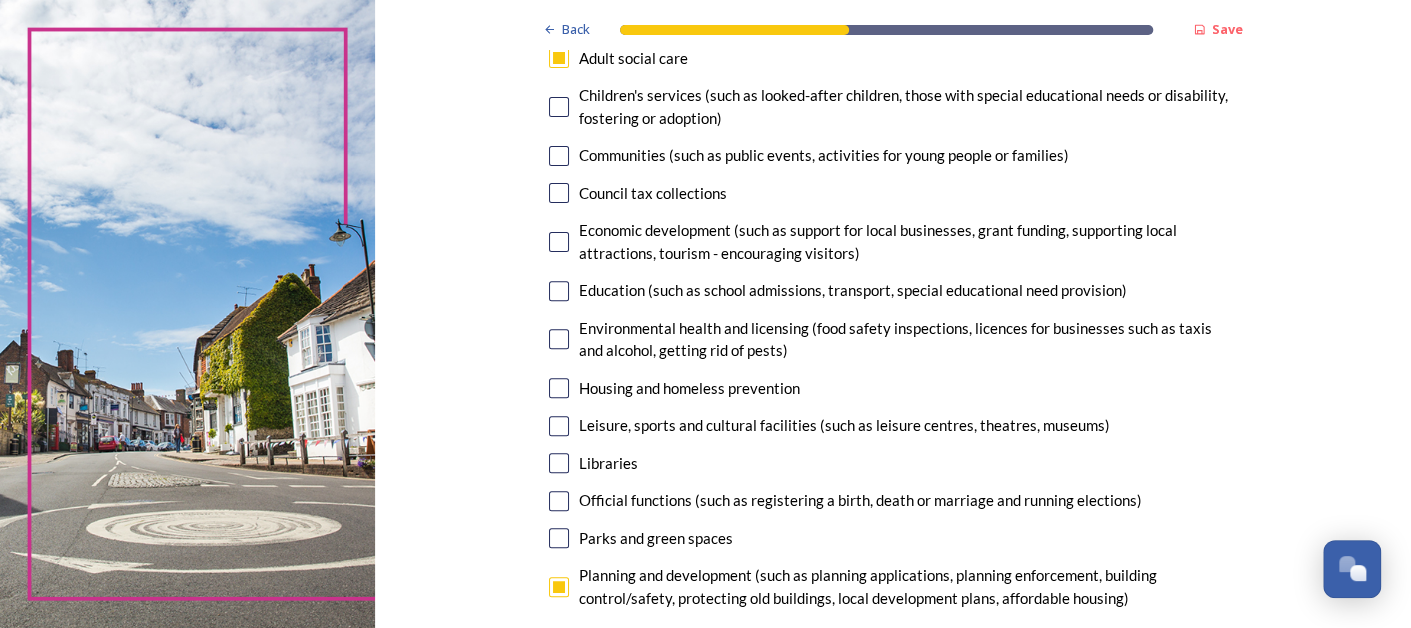 click at bounding box center [559, 291] 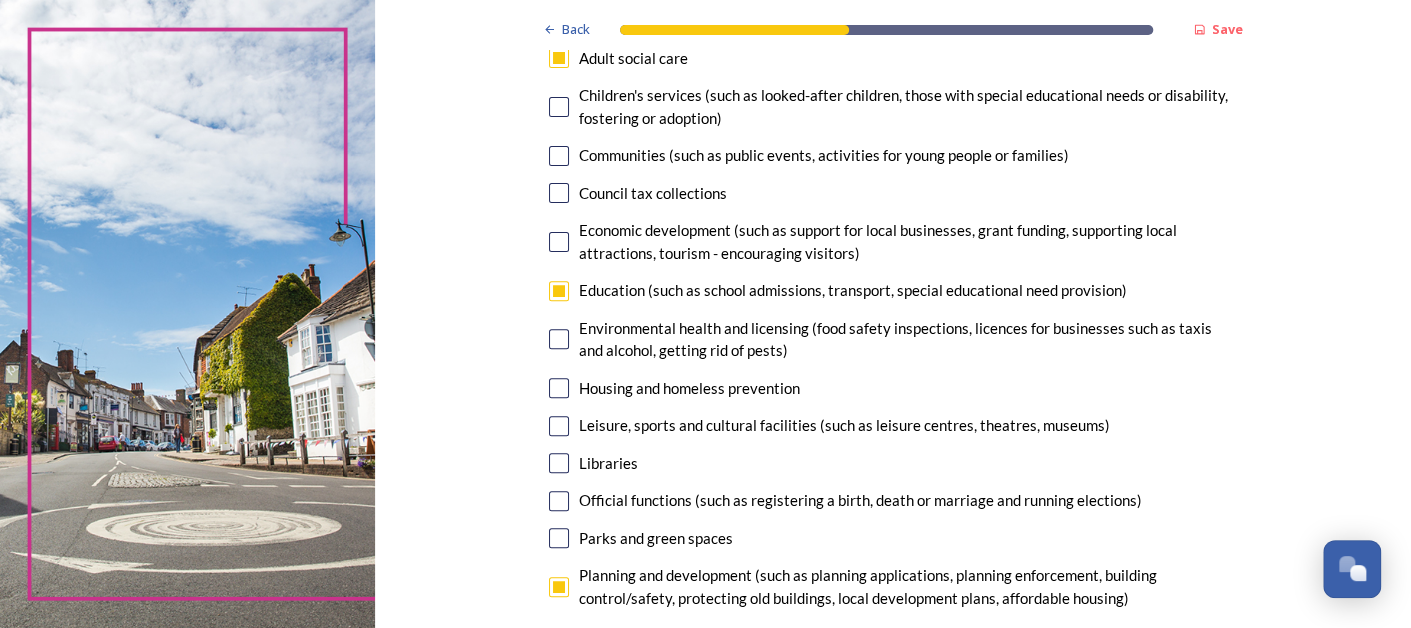 click at bounding box center [559, 426] 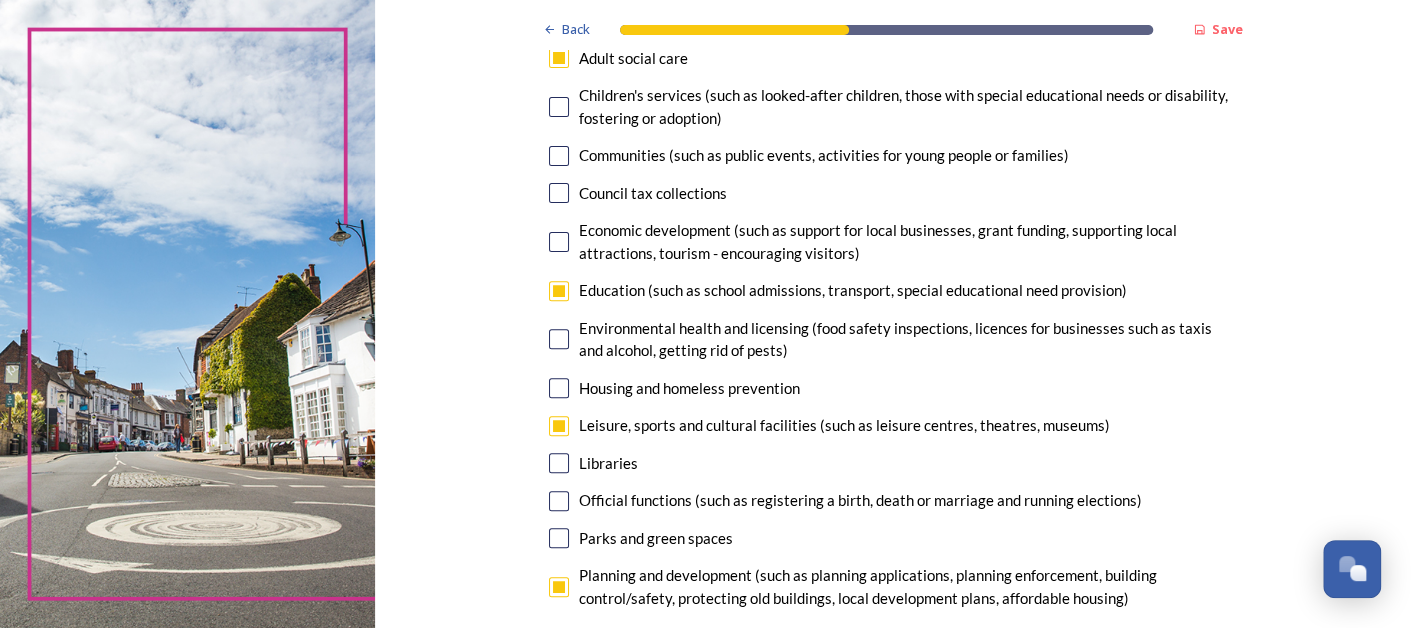 click at bounding box center [559, 538] 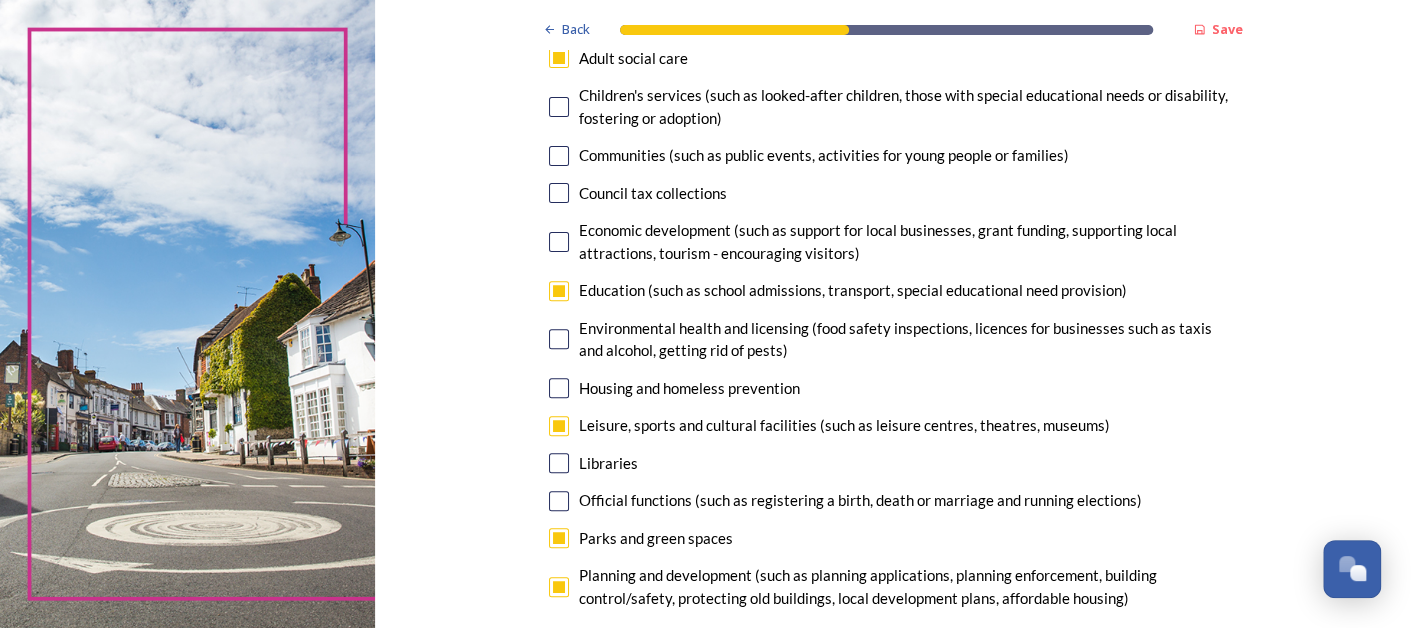 scroll, scrollTop: 789, scrollLeft: 0, axis: vertical 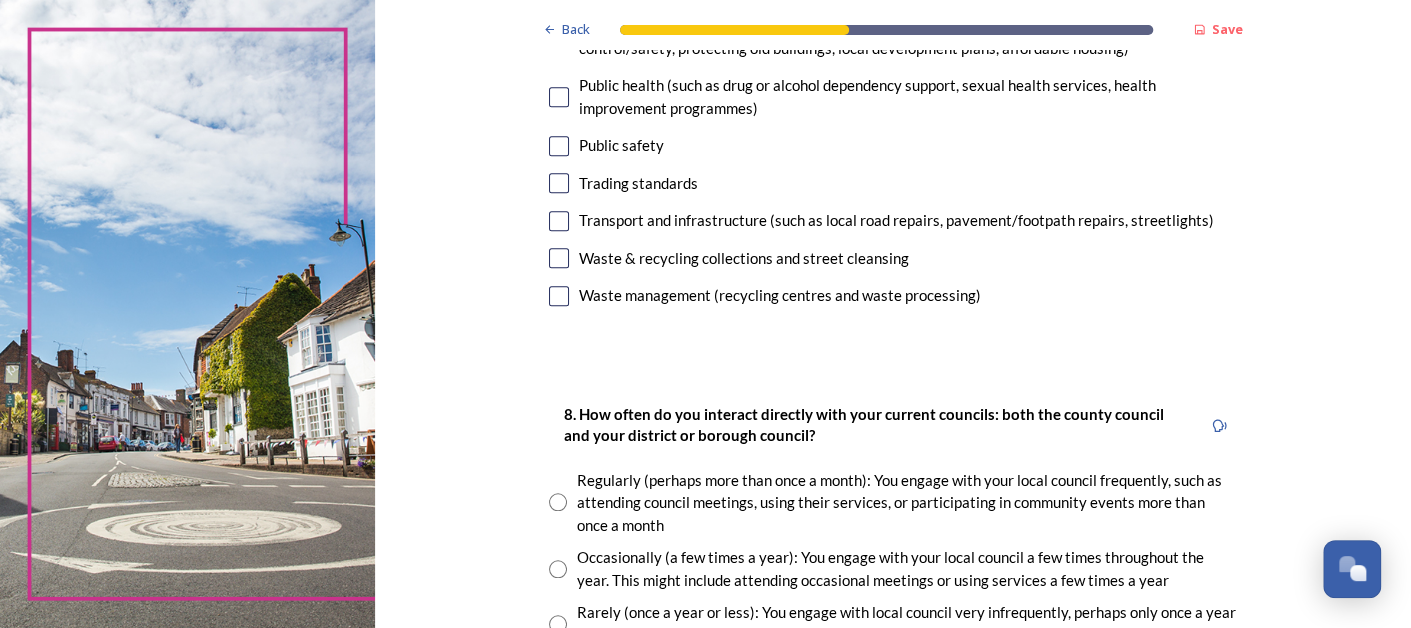 click on "[NUMBER]. Council services will continue, no matter what the local government structure looks like. ﻿﻿Which of the following council services matter most to you? You can select up to five options. 0 choice(s) remaining Adult social care Children's services (such as looked-after children, those with special educational needs or disability, fostering or adoption) Communities (such as public events, activities for young people or families) Council tax collections Economic development (such as support for local businesses, grant funding, supporting local attractions, tourism - encouraging visitors) Education (such as school admissions, transport, special educational need provision) Environmental health and licensing (food safety inspections, licences for businesses such as taxis and alcohol, getting rid of pests) Housing and homeless prevention Leisure, sports and cultural facilities (such as leisure centres, theatres, museums) Libraries Parks and green spaces Public safety Trading standards" at bounding box center [893, -141] 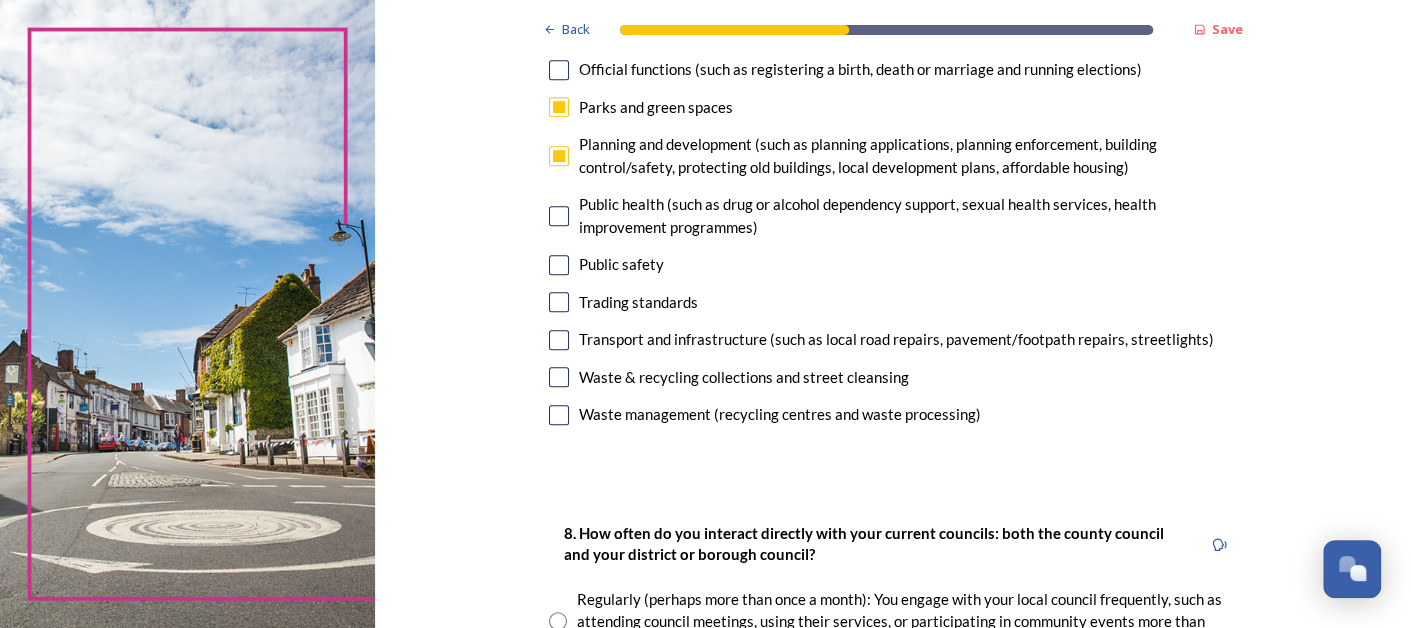 scroll, scrollTop: 629, scrollLeft: 0, axis: vertical 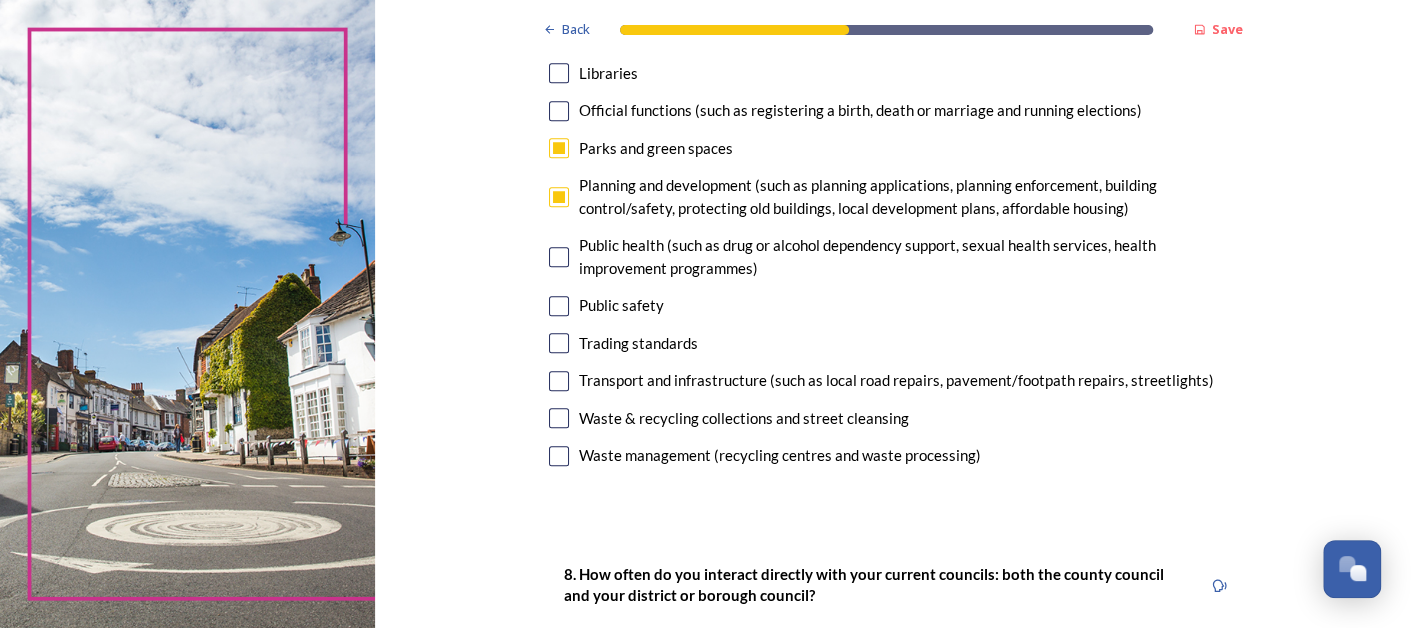 click at bounding box center [559, 148] 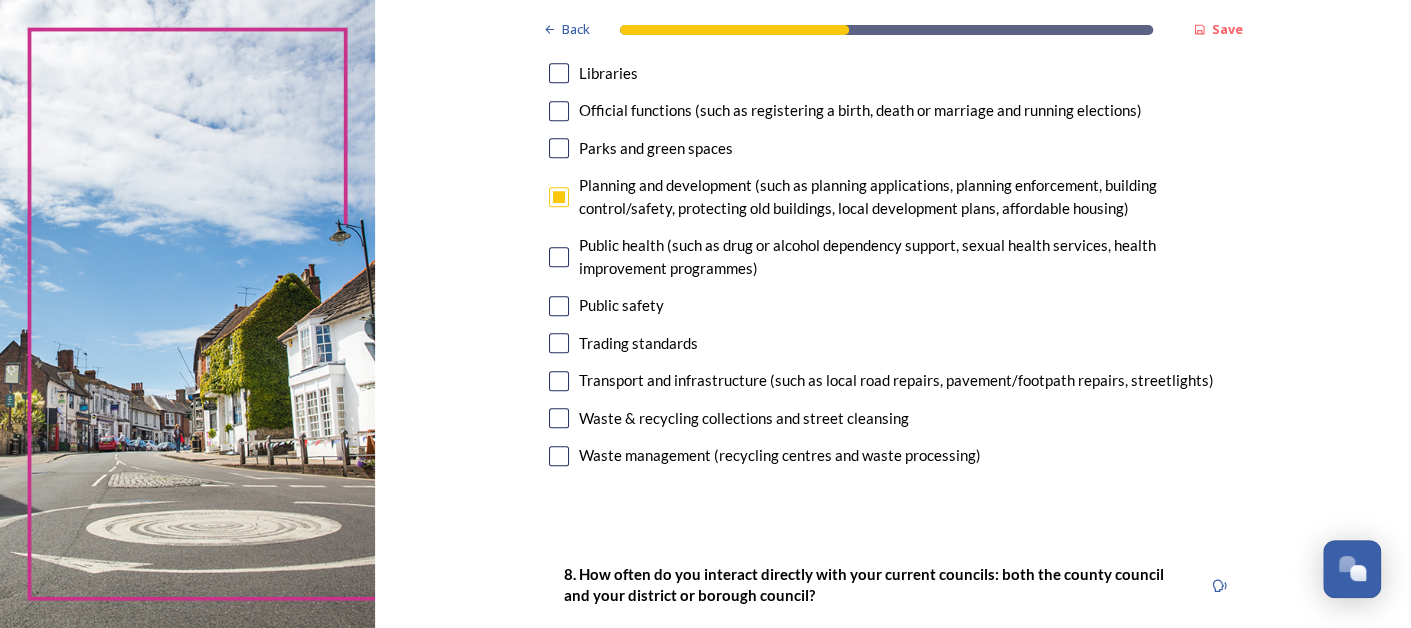 click at bounding box center (559, 381) 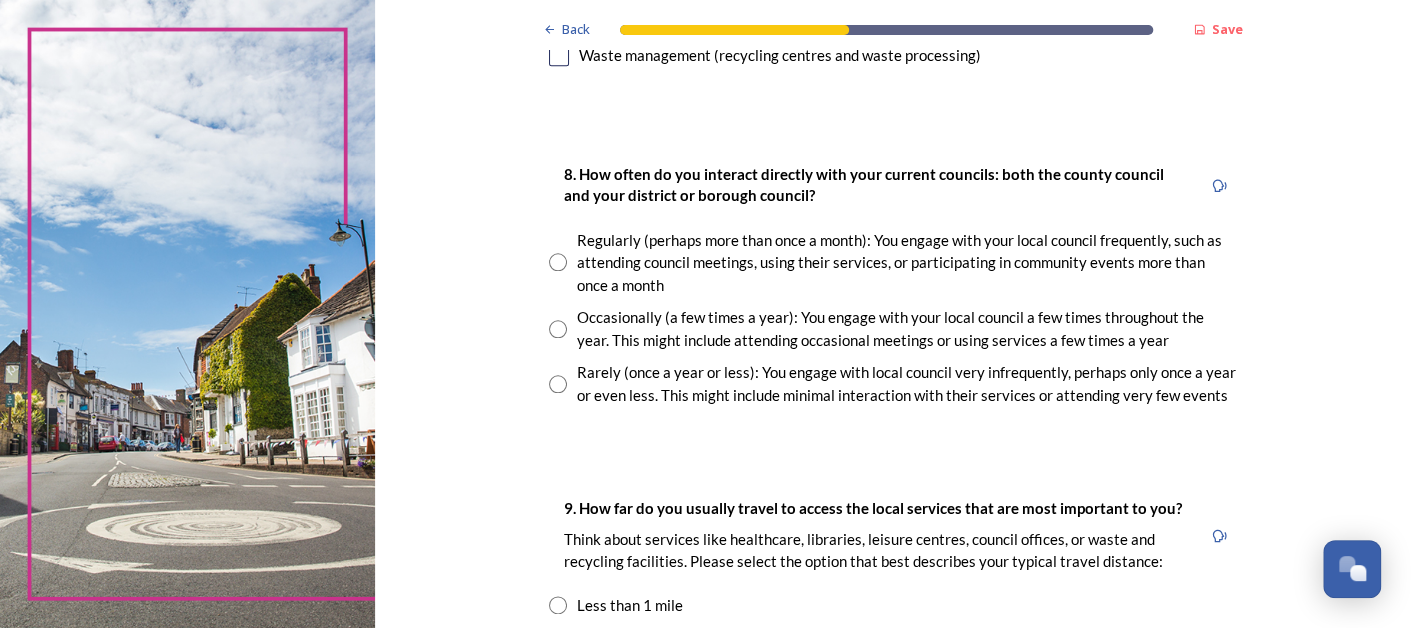scroll, scrollTop: 1070, scrollLeft: 0, axis: vertical 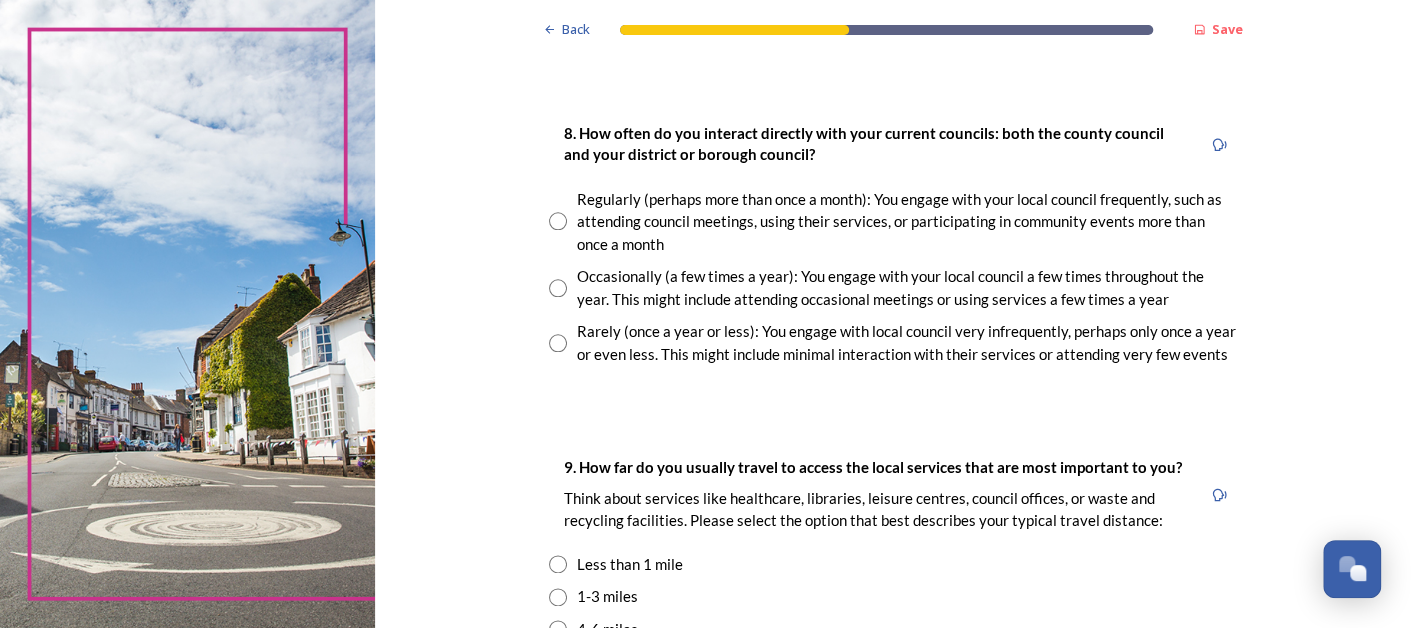 click at bounding box center [558, 221] 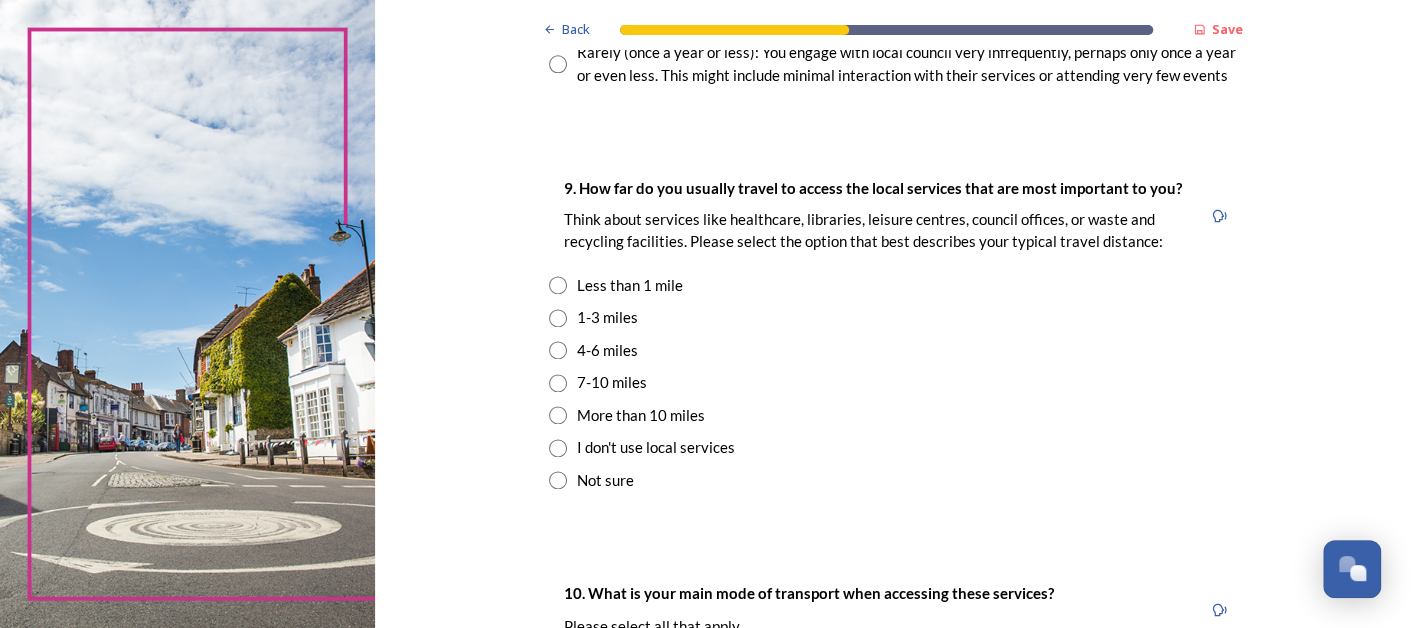 scroll, scrollTop: 1390, scrollLeft: 0, axis: vertical 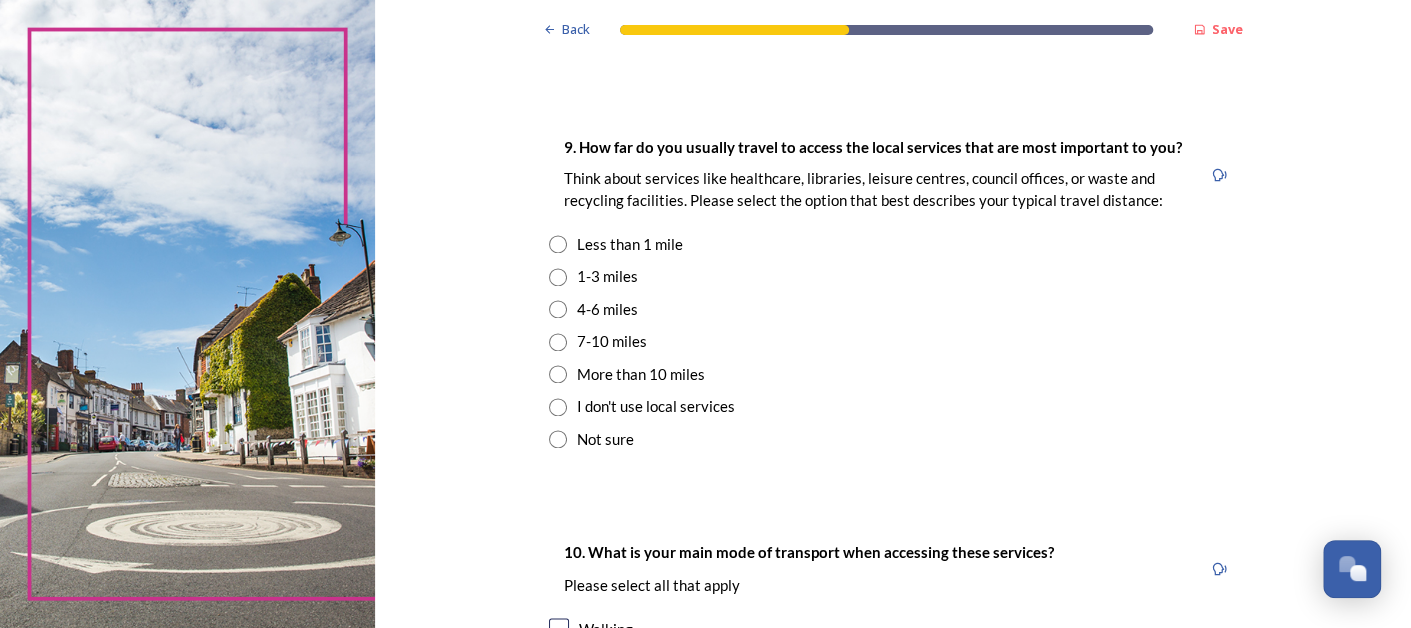 click at bounding box center [558, 277] 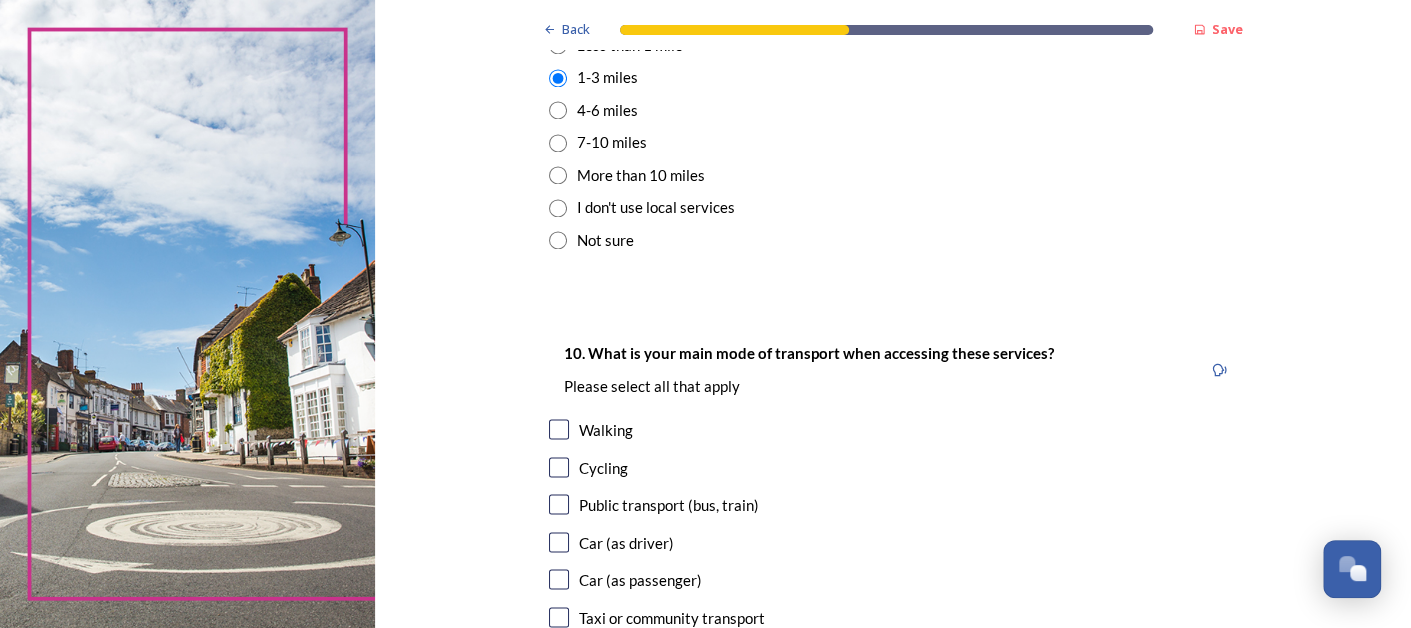 scroll, scrollTop: 1710, scrollLeft: 0, axis: vertical 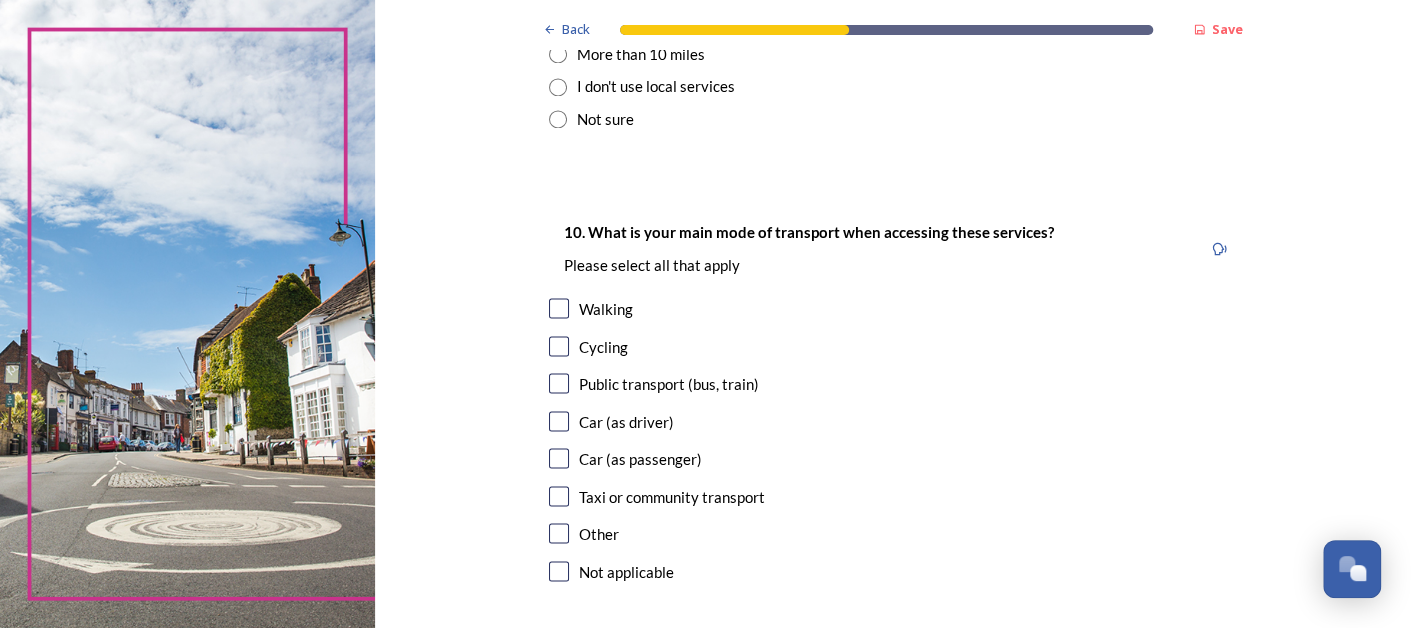 click at bounding box center [559, 421] 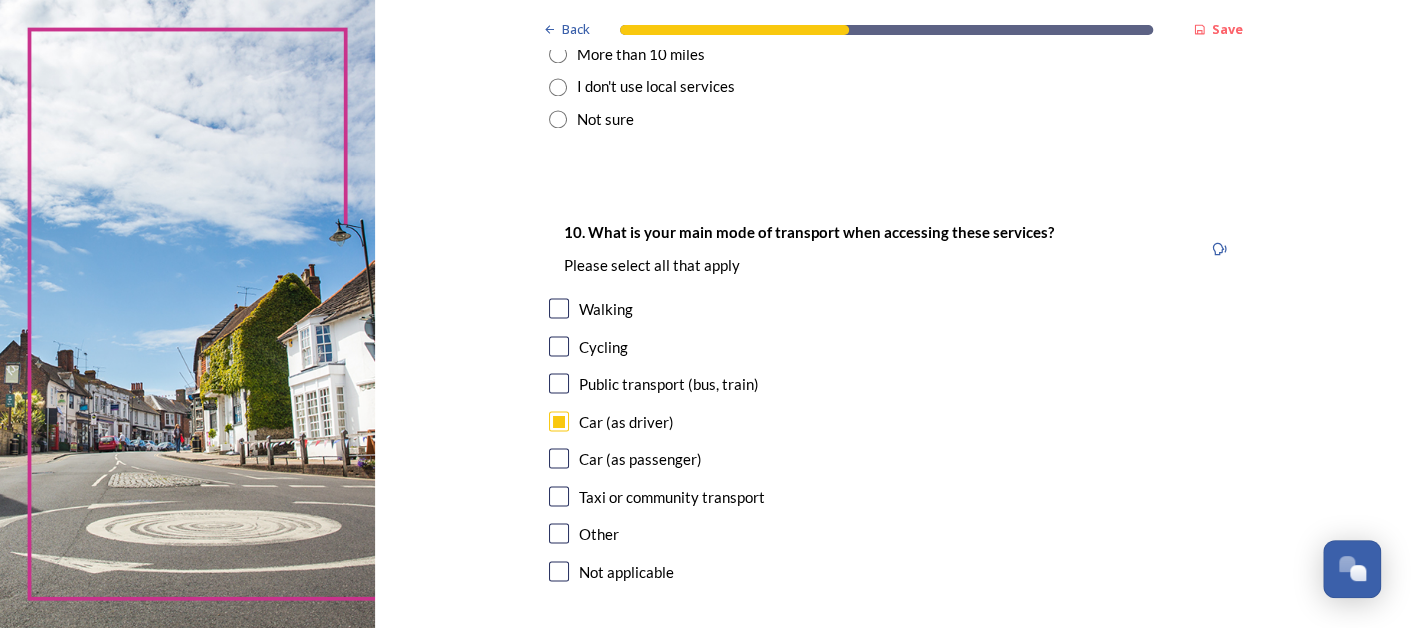 click at bounding box center [559, 458] 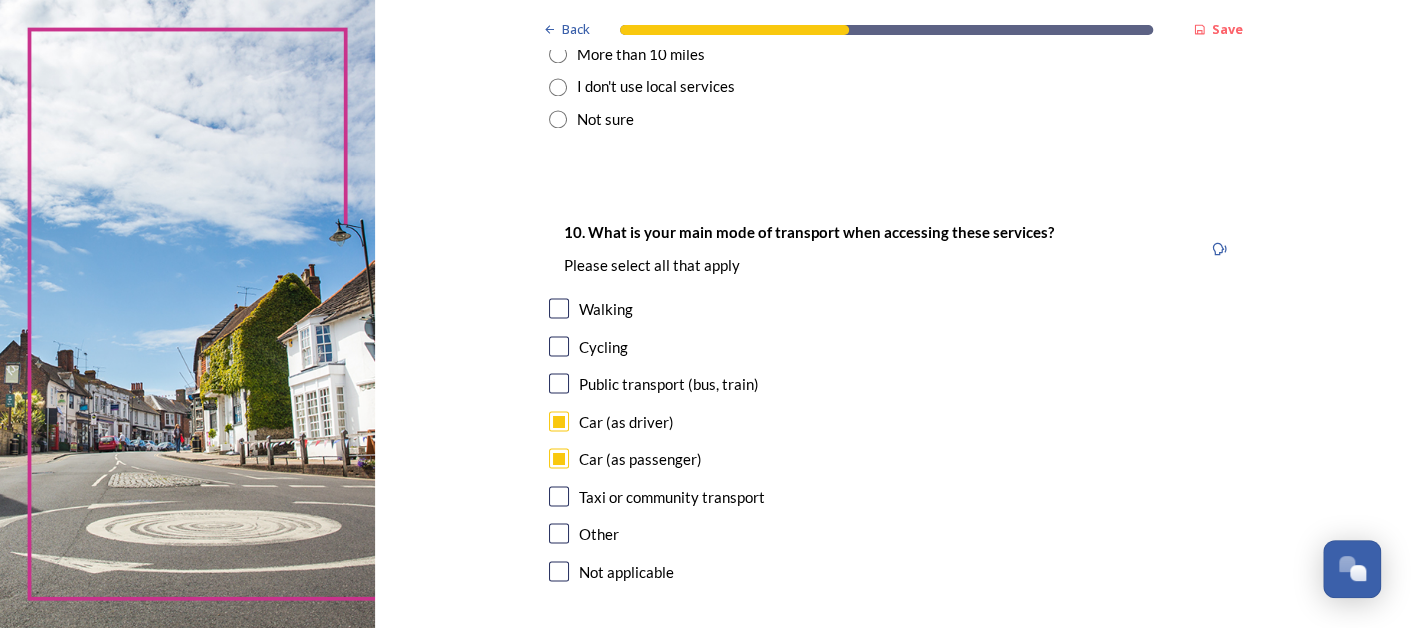 click at bounding box center [559, 308] 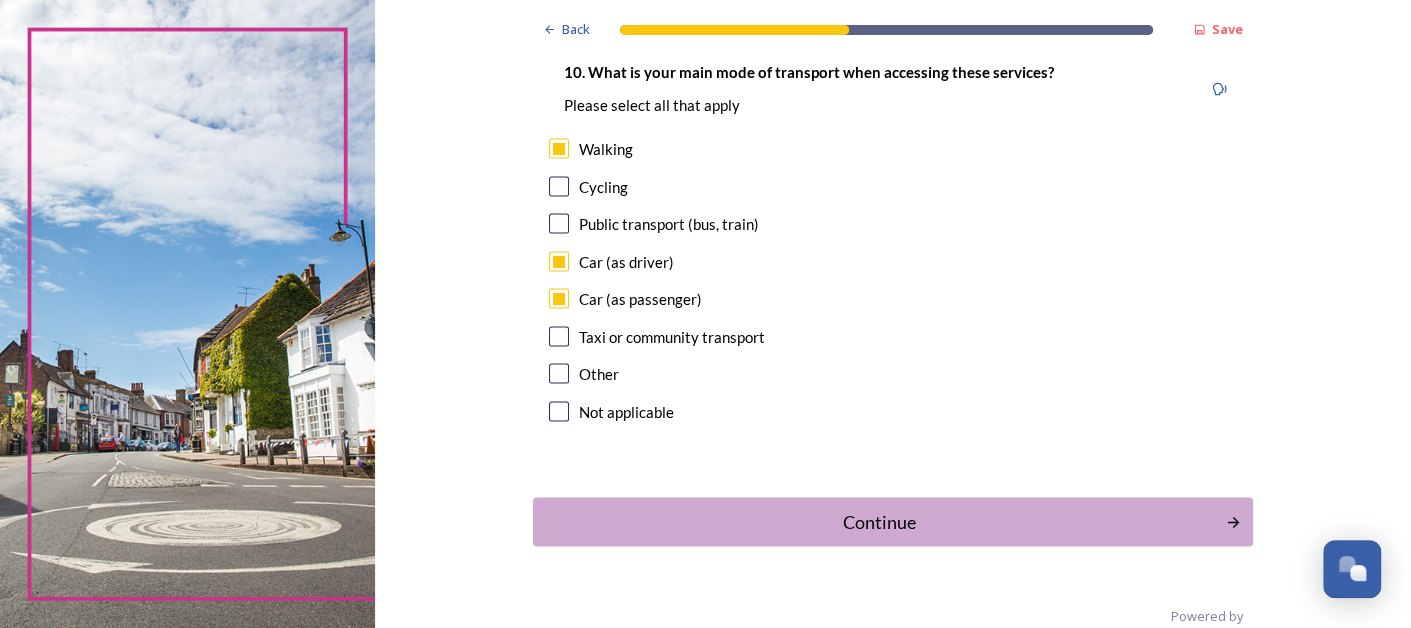 scroll, scrollTop: 1903, scrollLeft: 0, axis: vertical 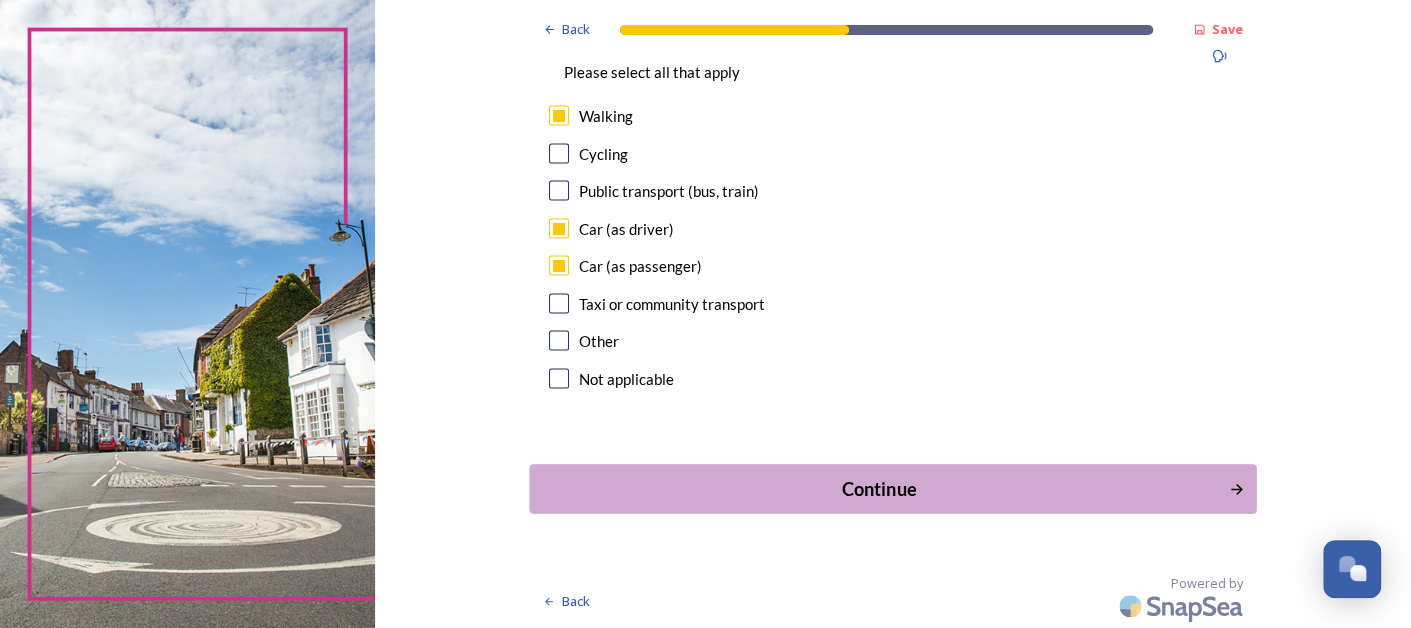 click on "Continue" at bounding box center [879, 488] 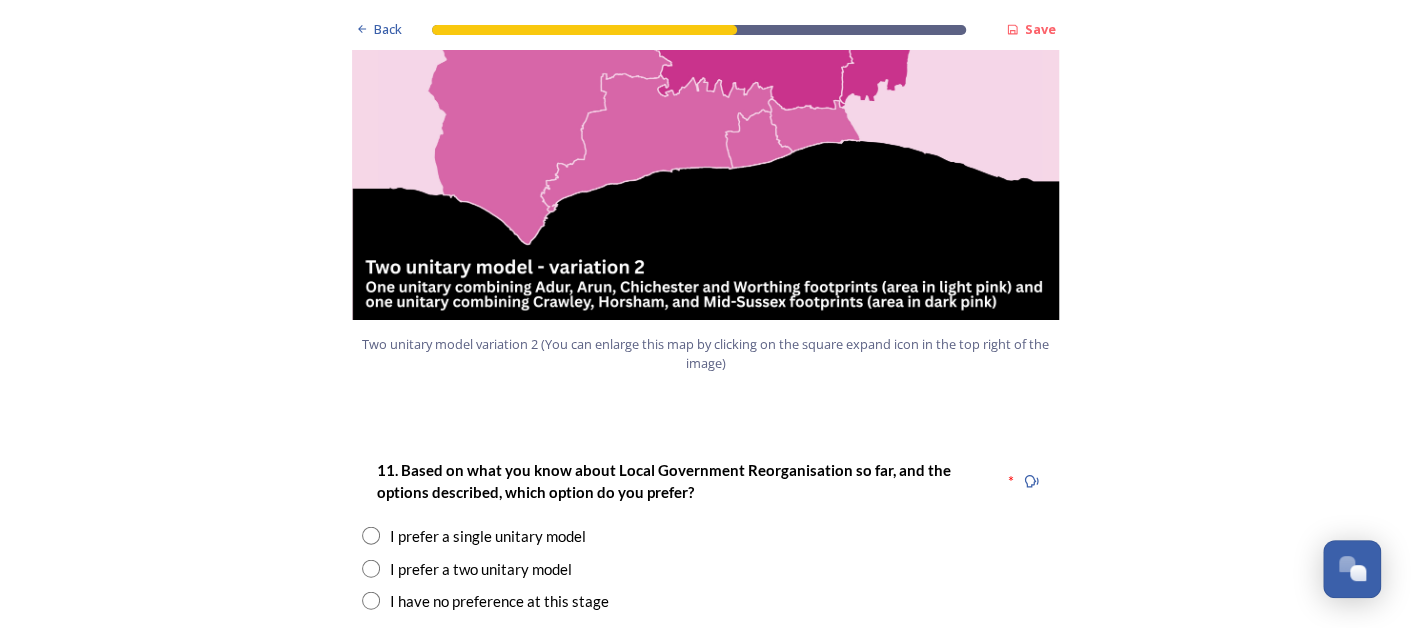 scroll, scrollTop: 2479, scrollLeft: 0, axis: vertical 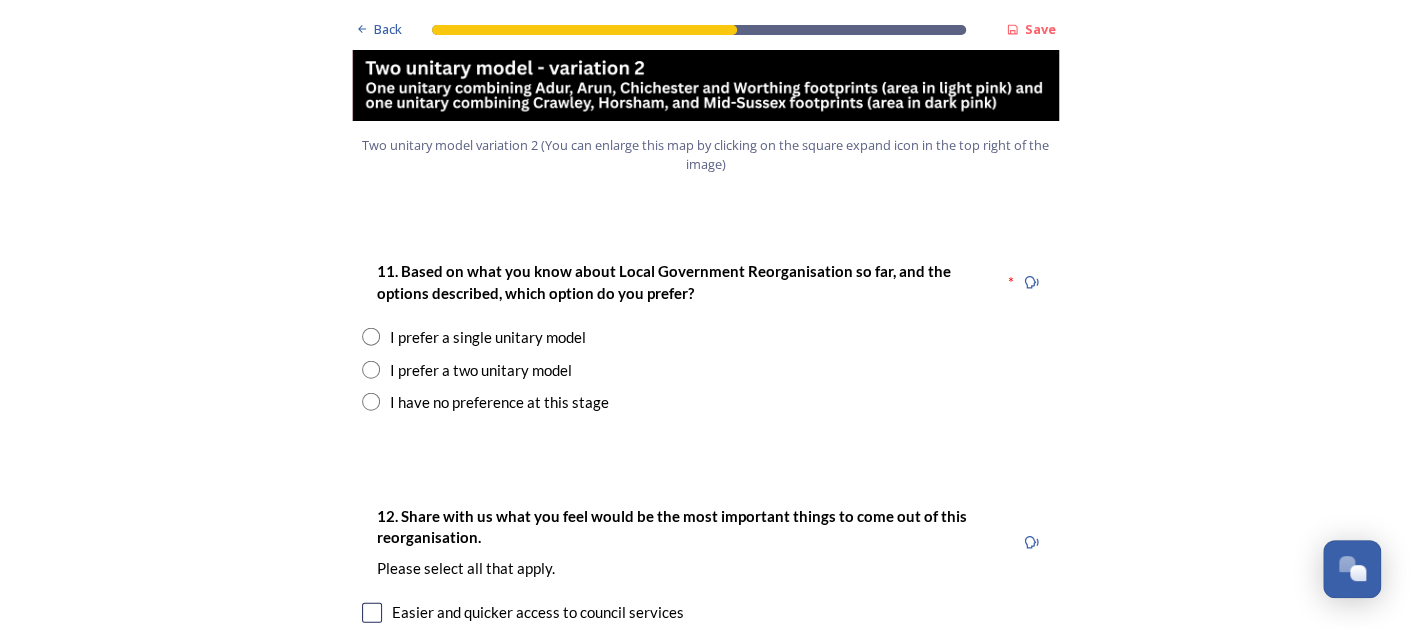 click on "I prefer a two unitary model" at bounding box center (481, 370) 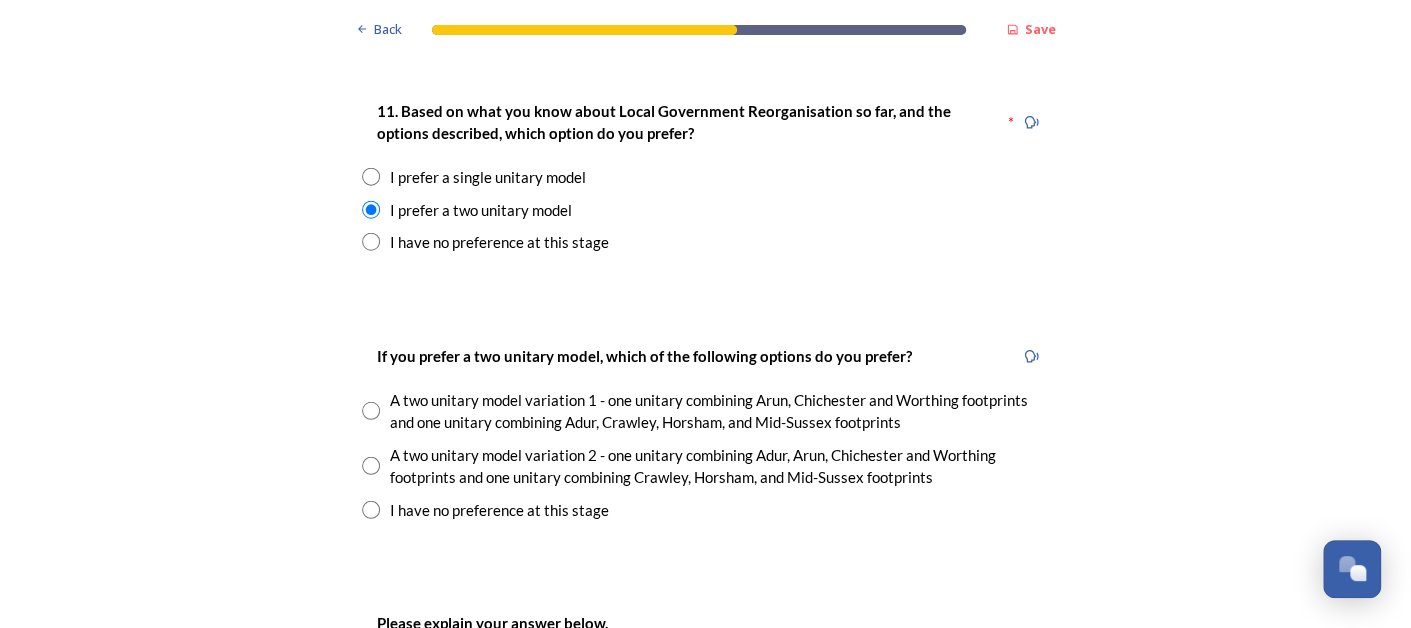 scroll, scrollTop: 2760, scrollLeft: 0, axis: vertical 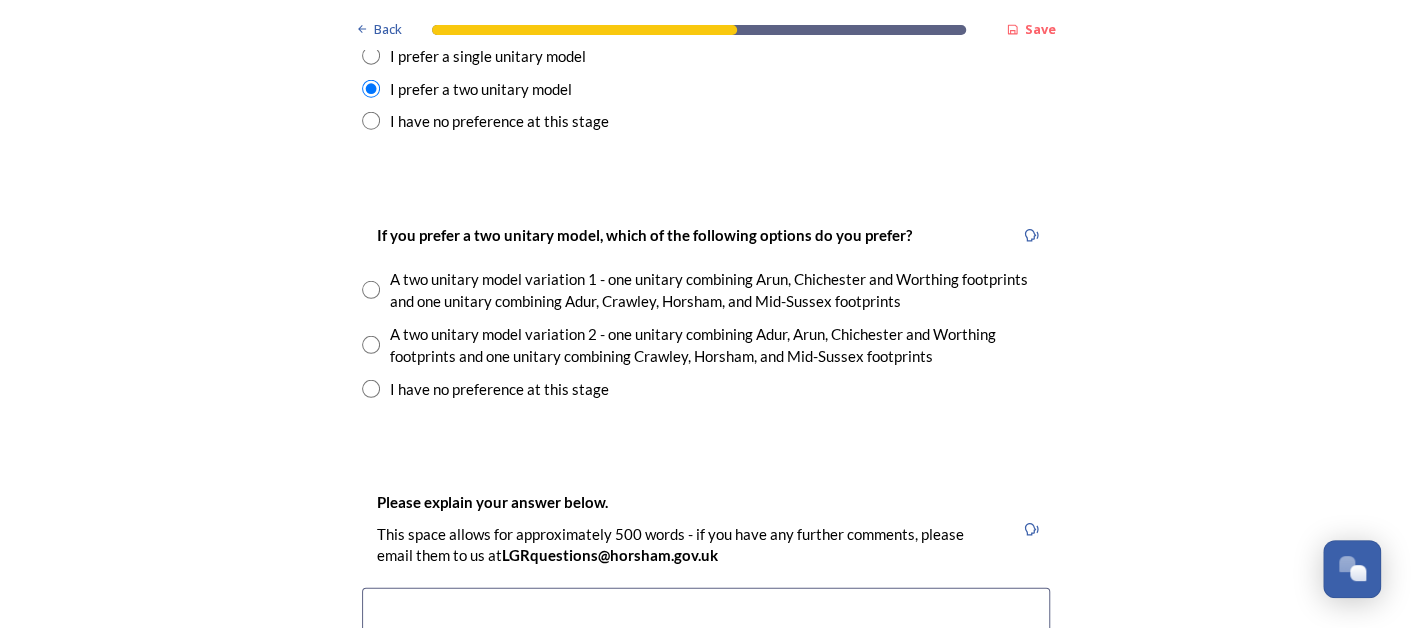 click at bounding box center [371, 389] 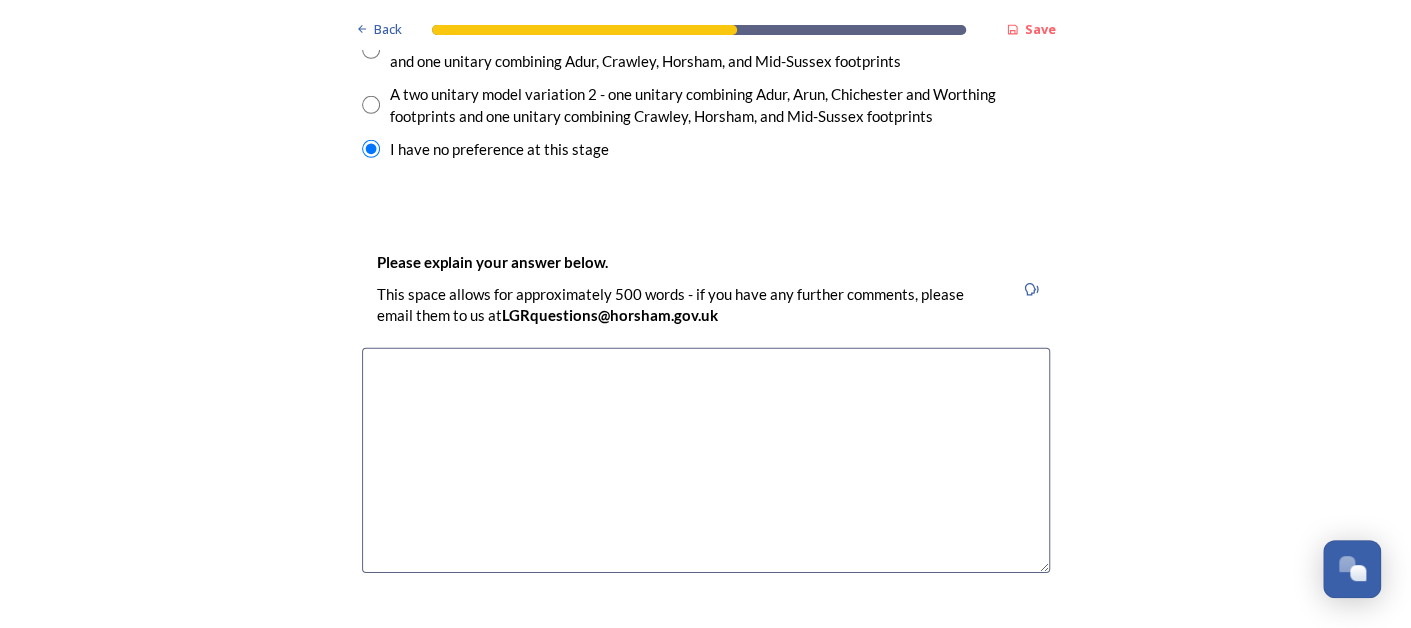scroll, scrollTop: 3119, scrollLeft: 0, axis: vertical 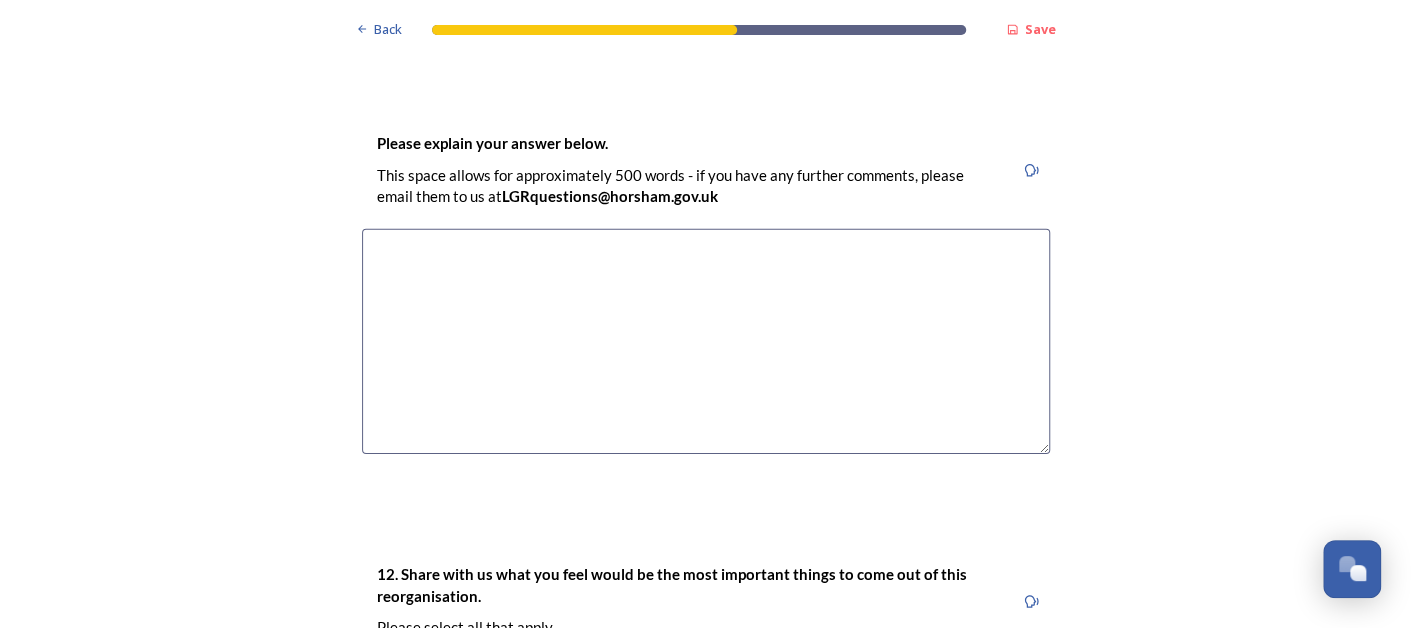 click at bounding box center (706, 341) 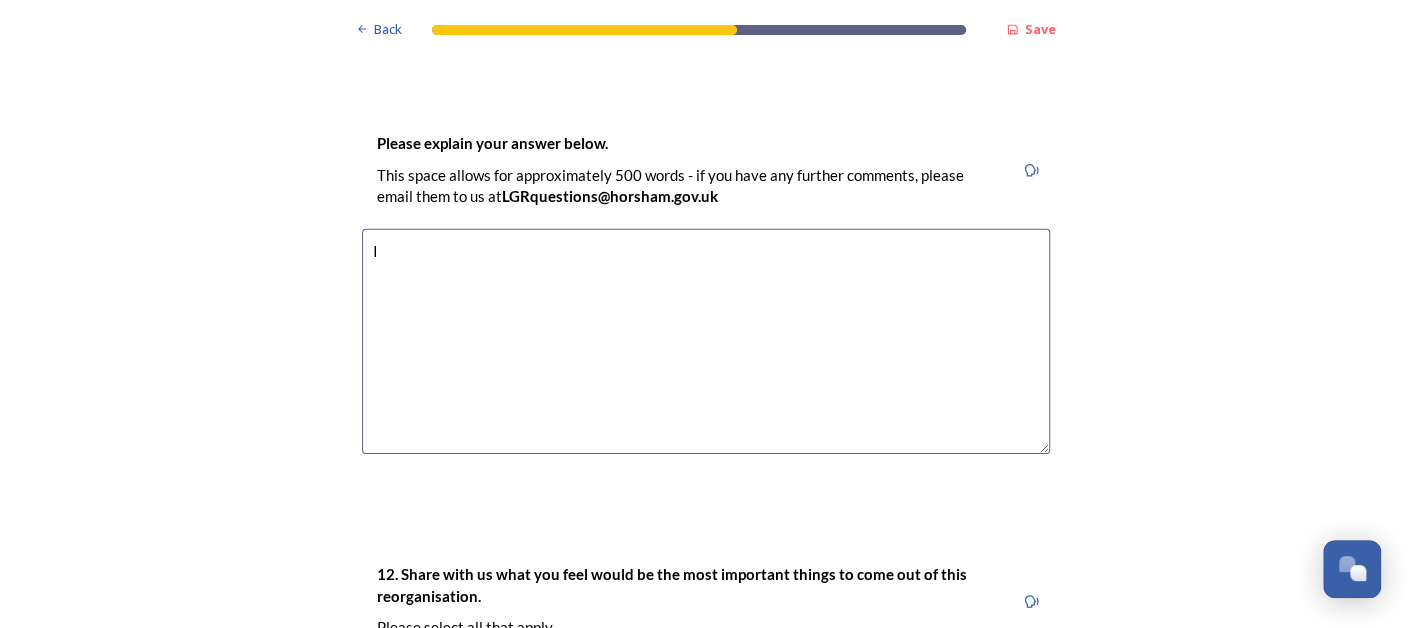 type on "I" 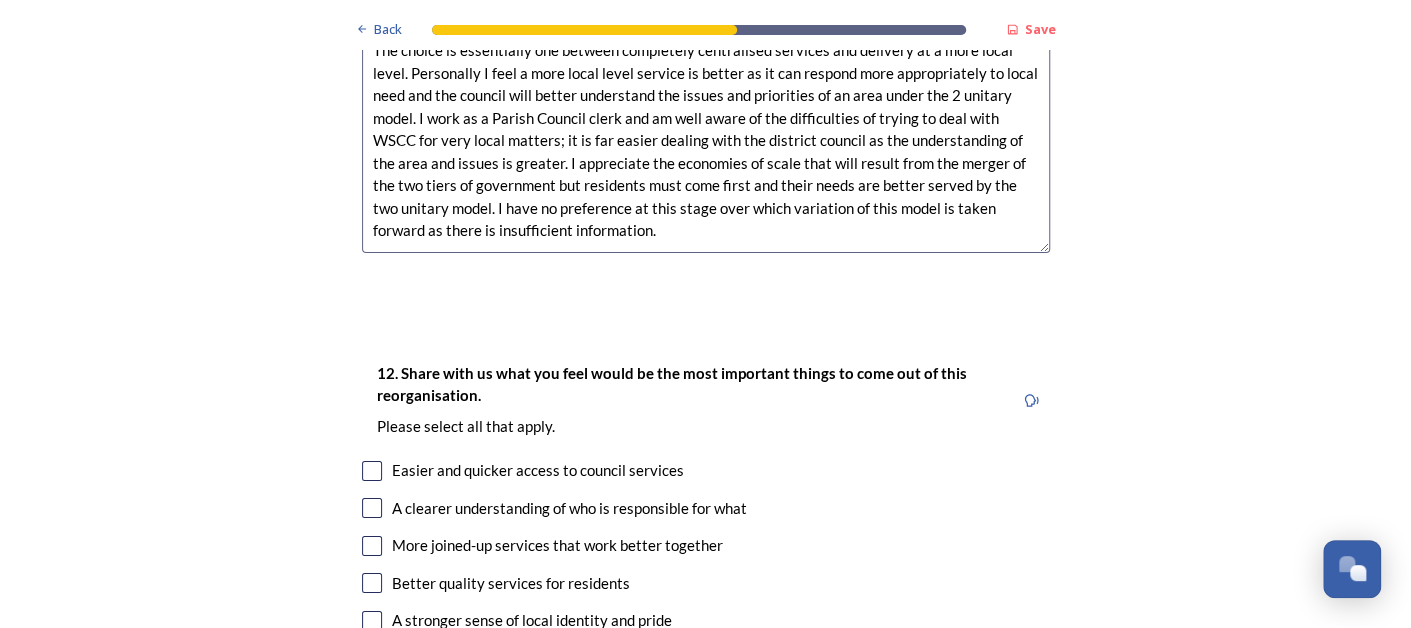 scroll, scrollTop: 3439, scrollLeft: 0, axis: vertical 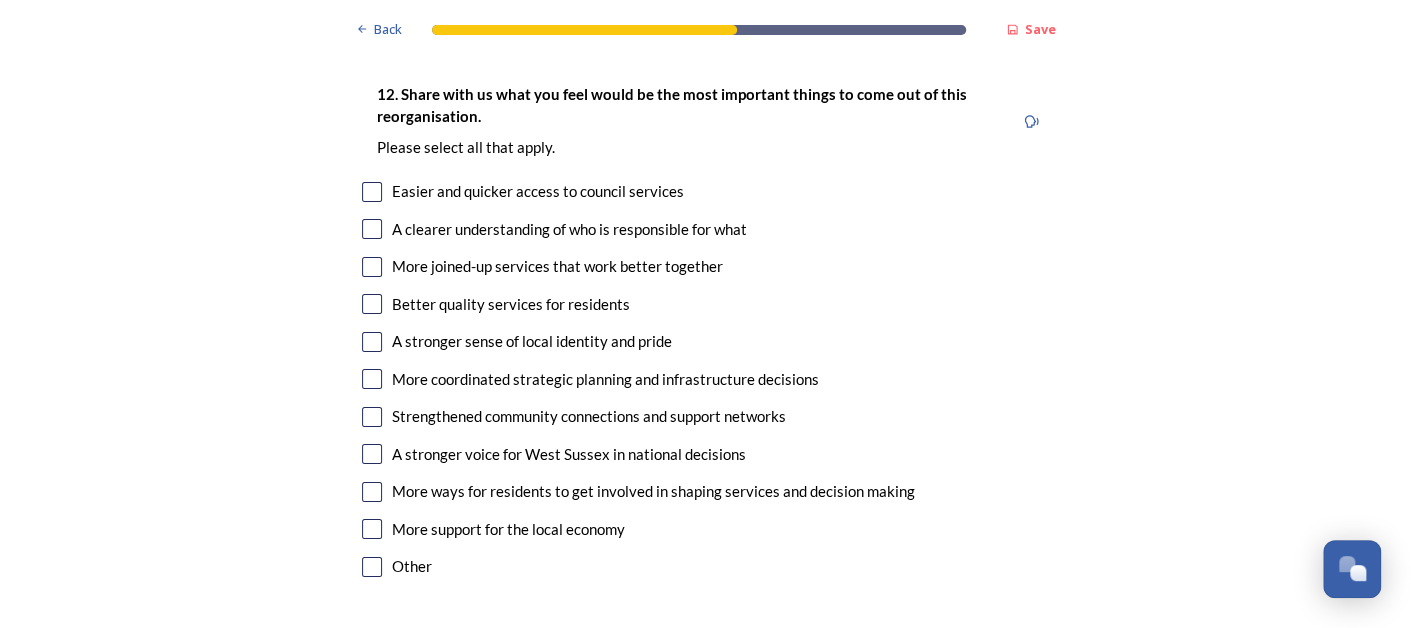 type on "The choice is essentially one between completely centralised services and delivery at a more local level. Personally I feel a more local level service is better as it can respond more appropriately to local need and the council will better understand the issues and priorities of an area under the 2 unitary model. I work as a Parish Council clerk and am well aware of the difficulties of trying to deal with WSCC for very local matters; it is far easier dealing with the district council as the understanding of the area and issues is greater. I appreciate the economies of scale that will result from the merger of the two tiers of government but residents must come first and their needs are better served by the two unitary model. I have no preference at this stage over which variation of this model is taken forward as there is insufficient information." 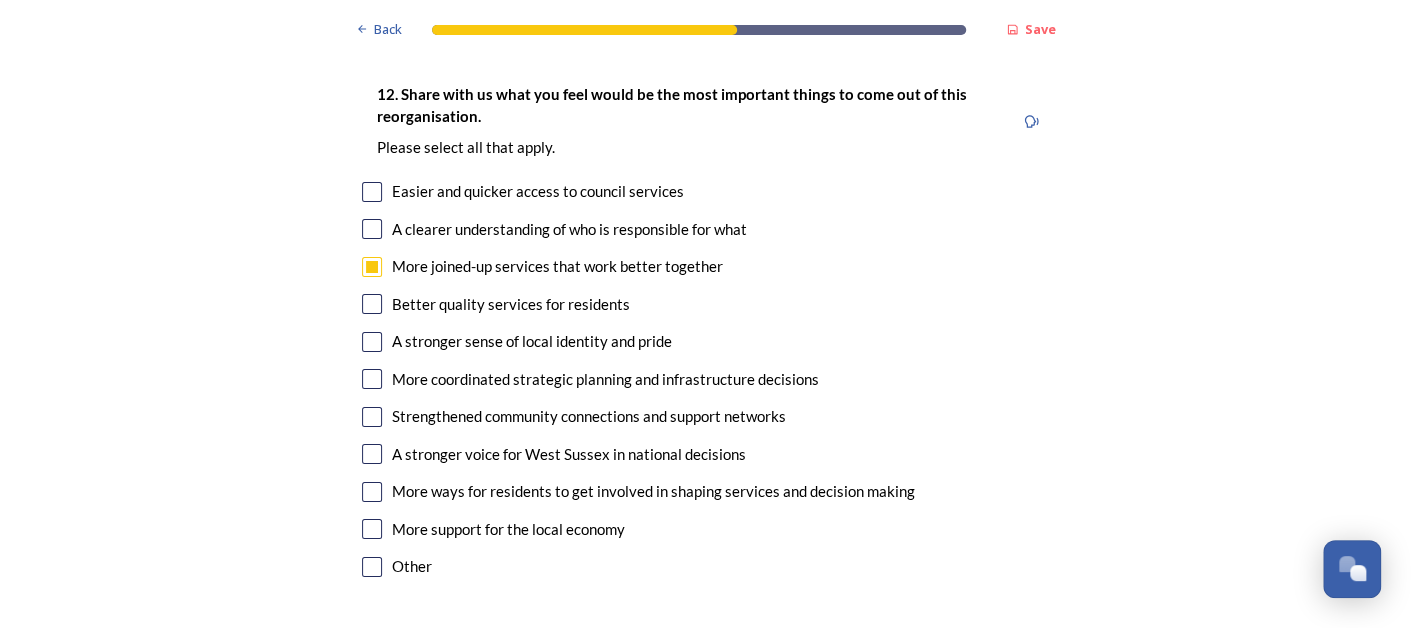 click at bounding box center [372, 304] 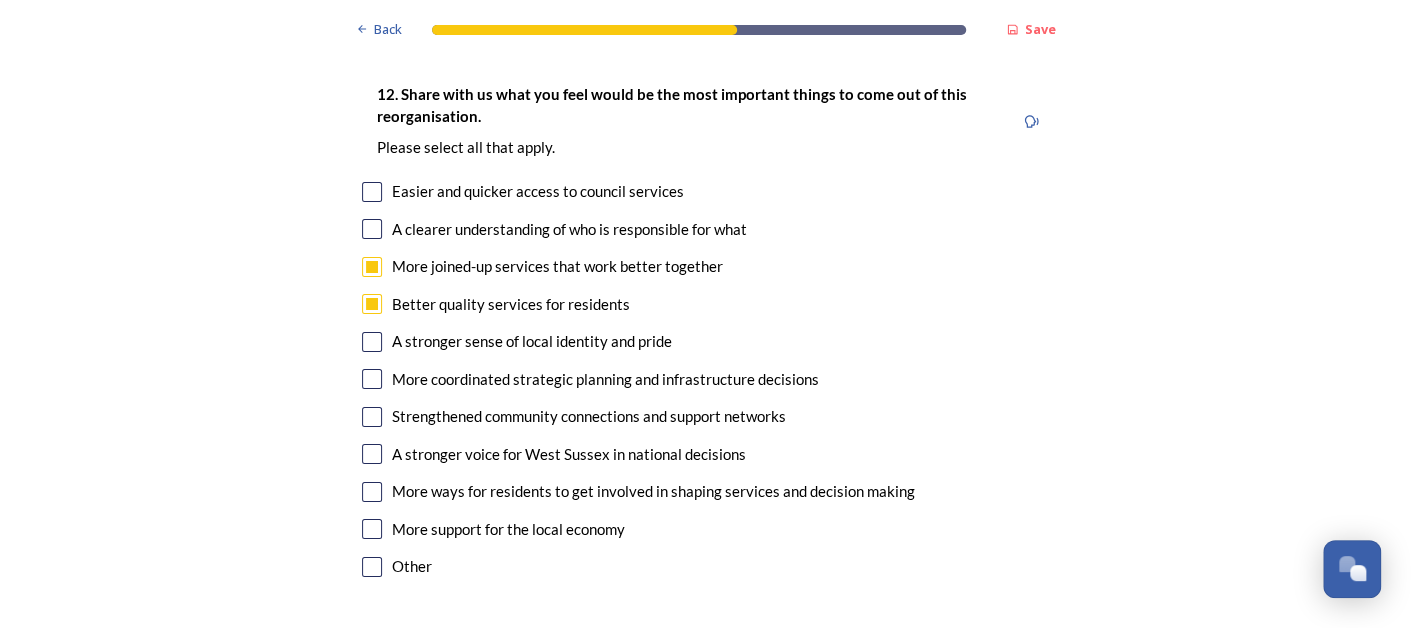 click at bounding box center [372, 267] 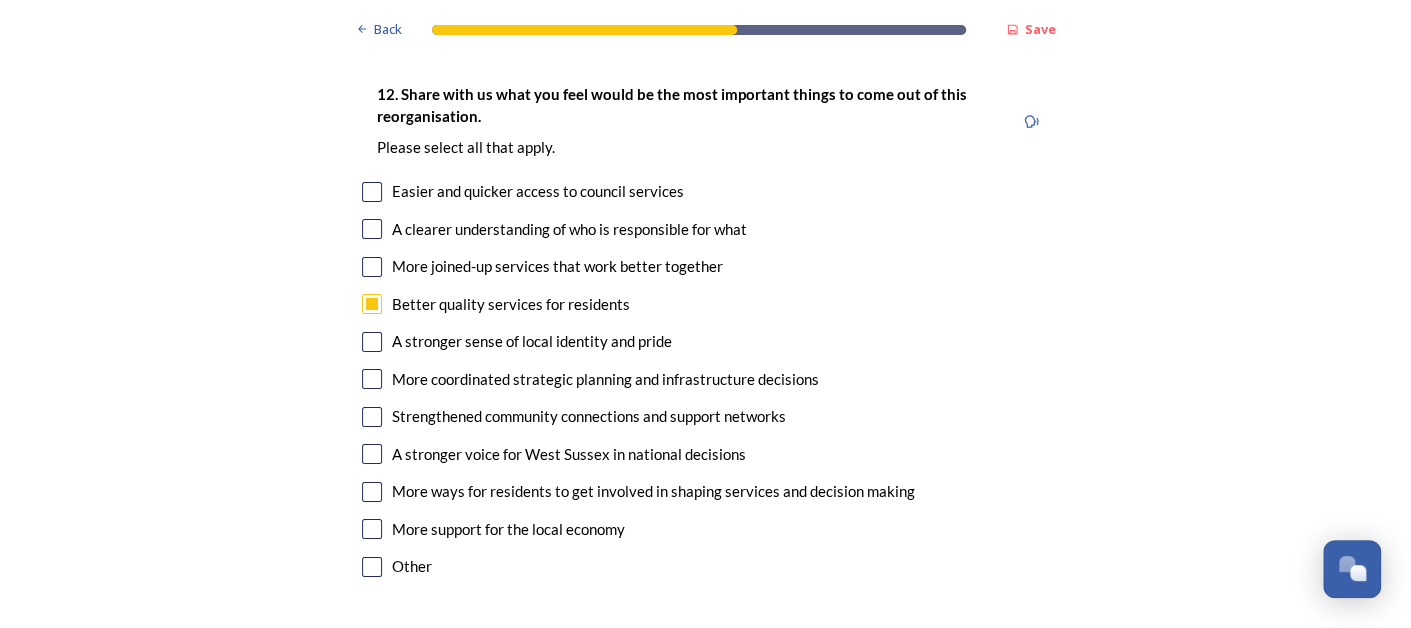 click at bounding box center [372, 229] 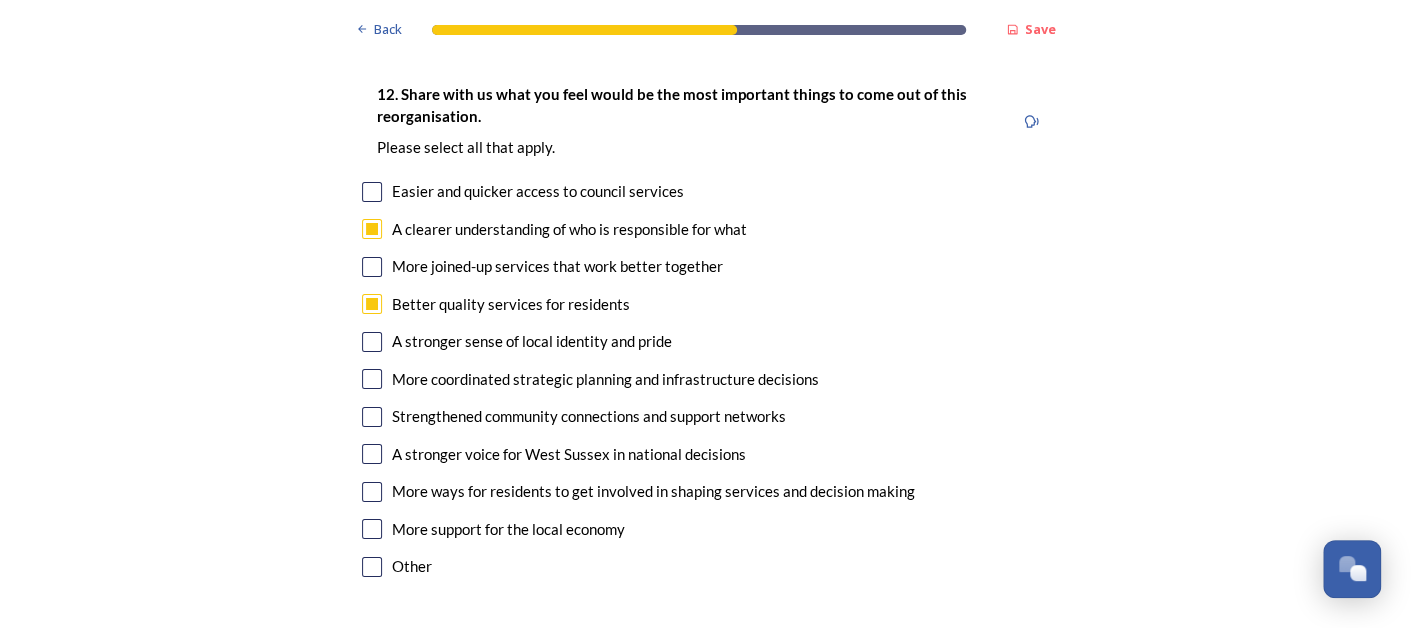 click at bounding box center [372, 192] 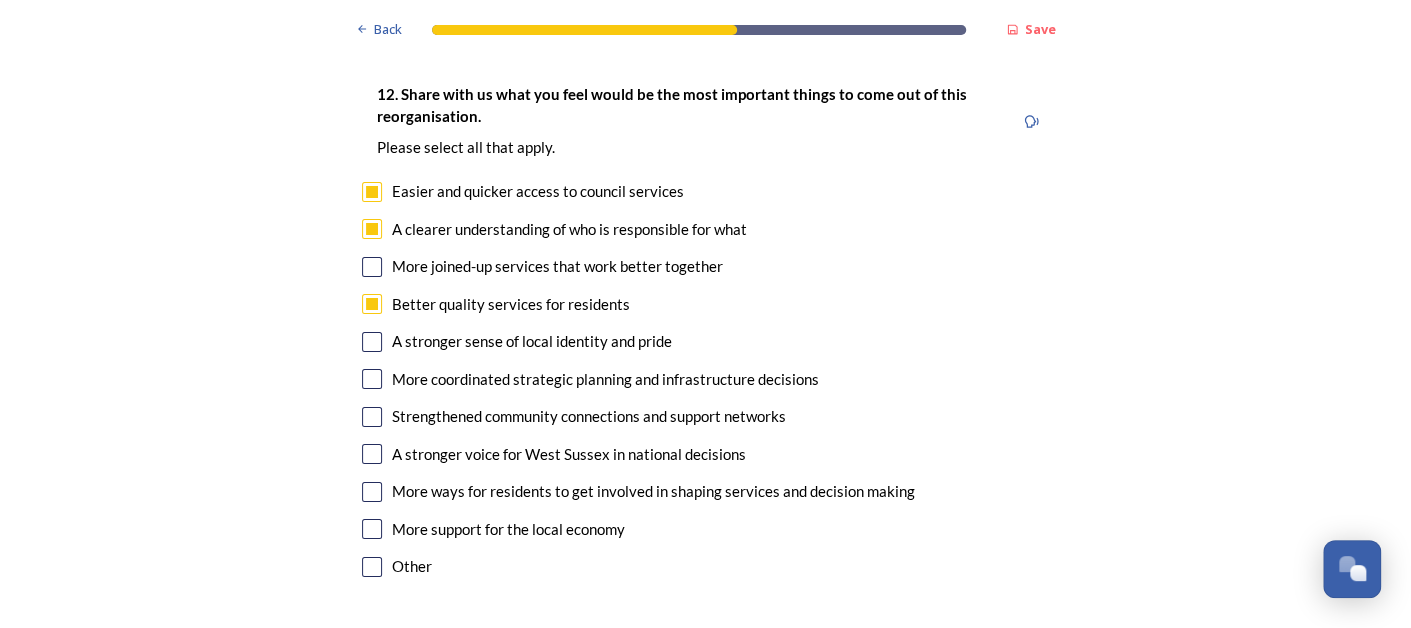 click at bounding box center [372, 267] 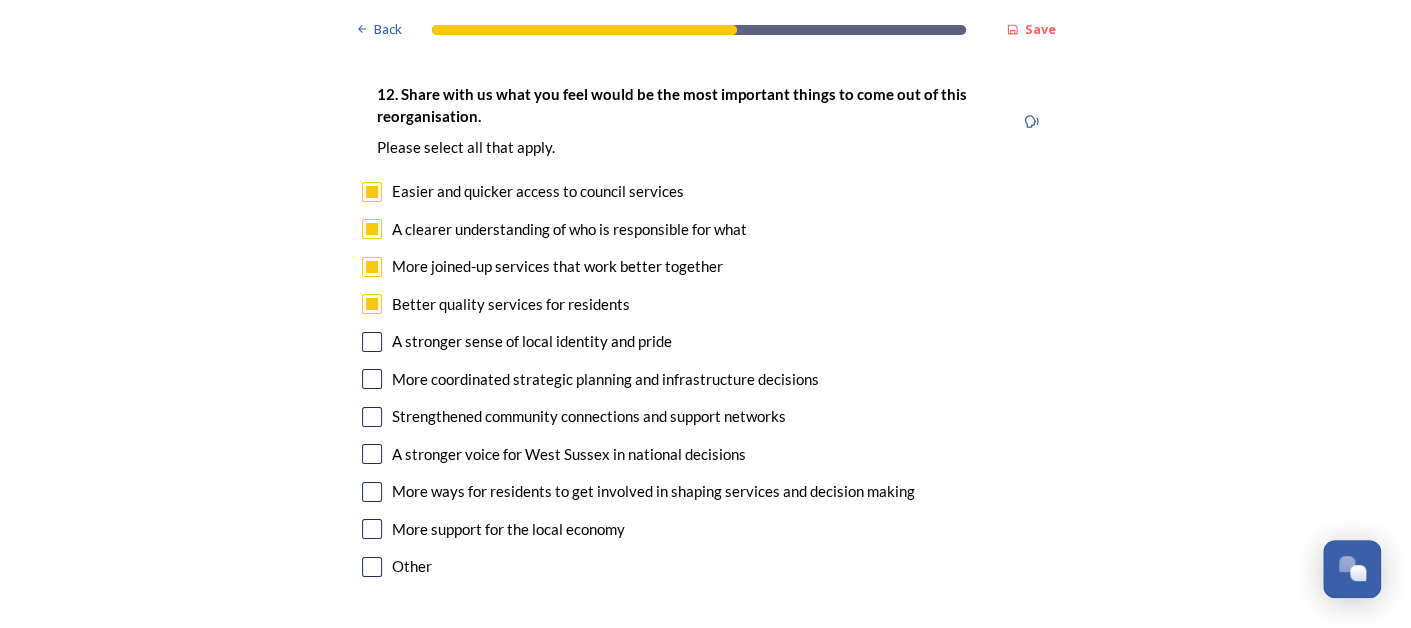 click at bounding box center (372, 379) 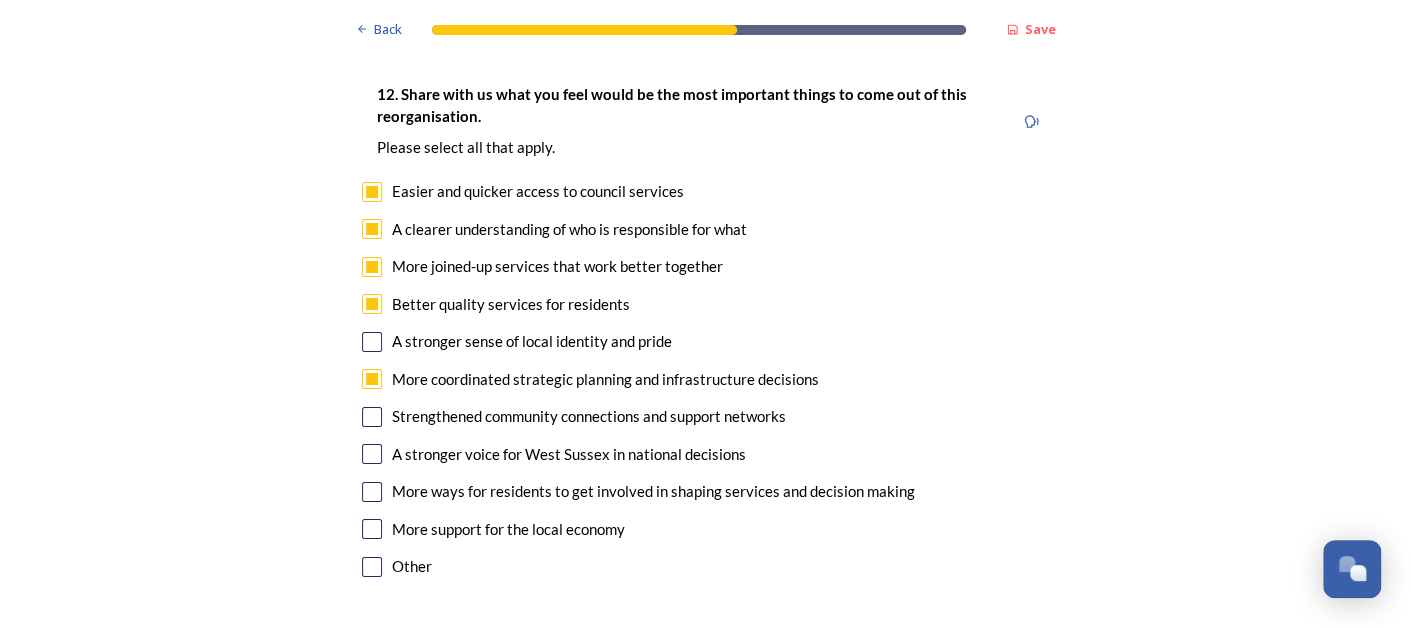 click at bounding box center [372, 417] 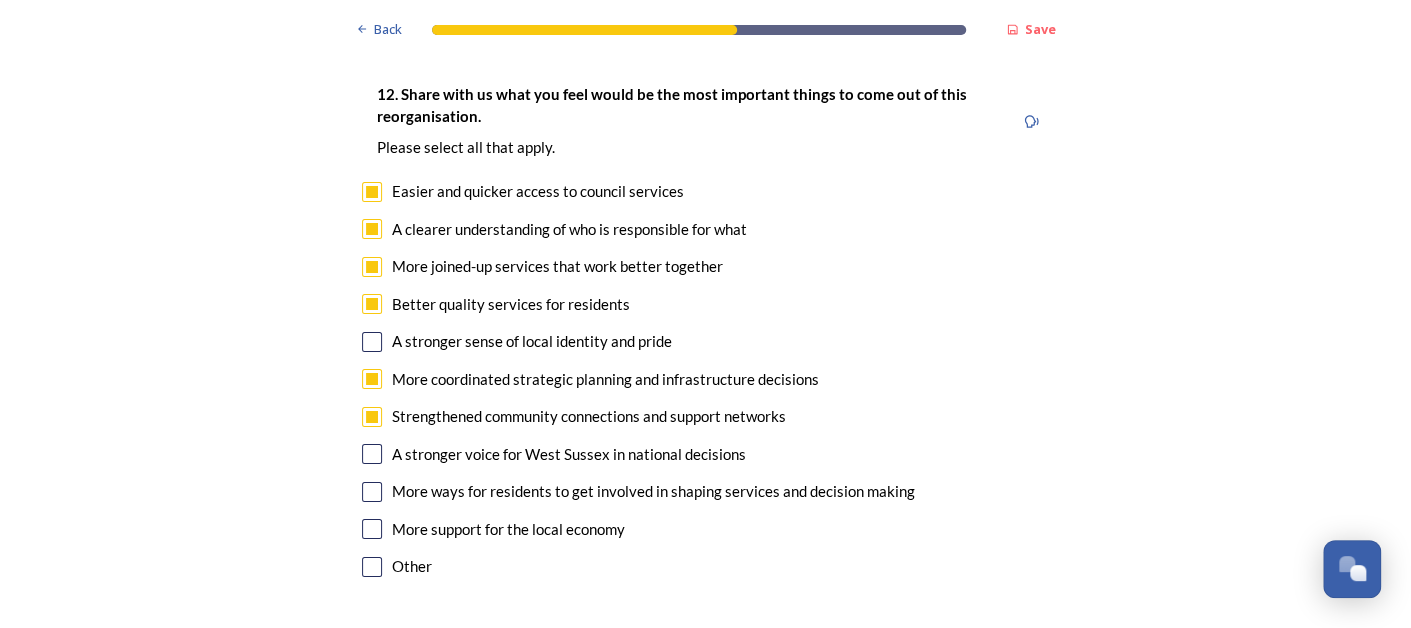 click at bounding box center (372, 492) 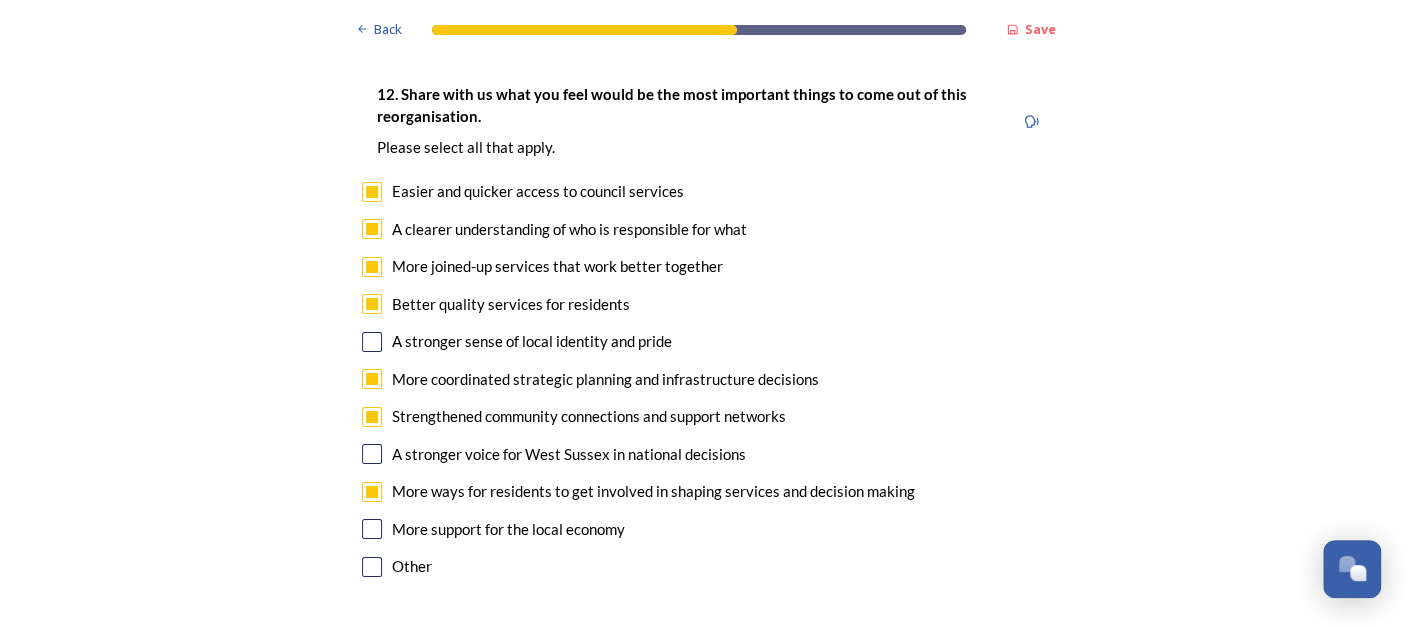 click at bounding box center (372, 529) 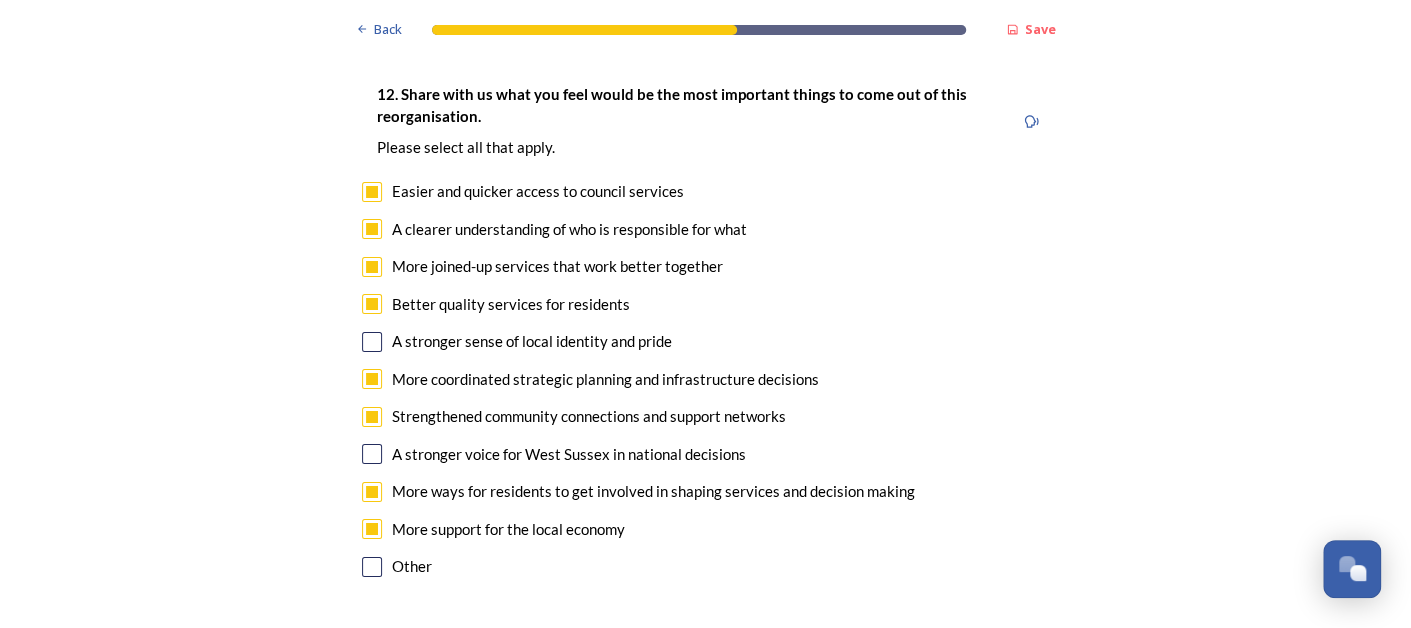 scroll, scrollTop: 4149, scrollLeft: 0, axis: vertical 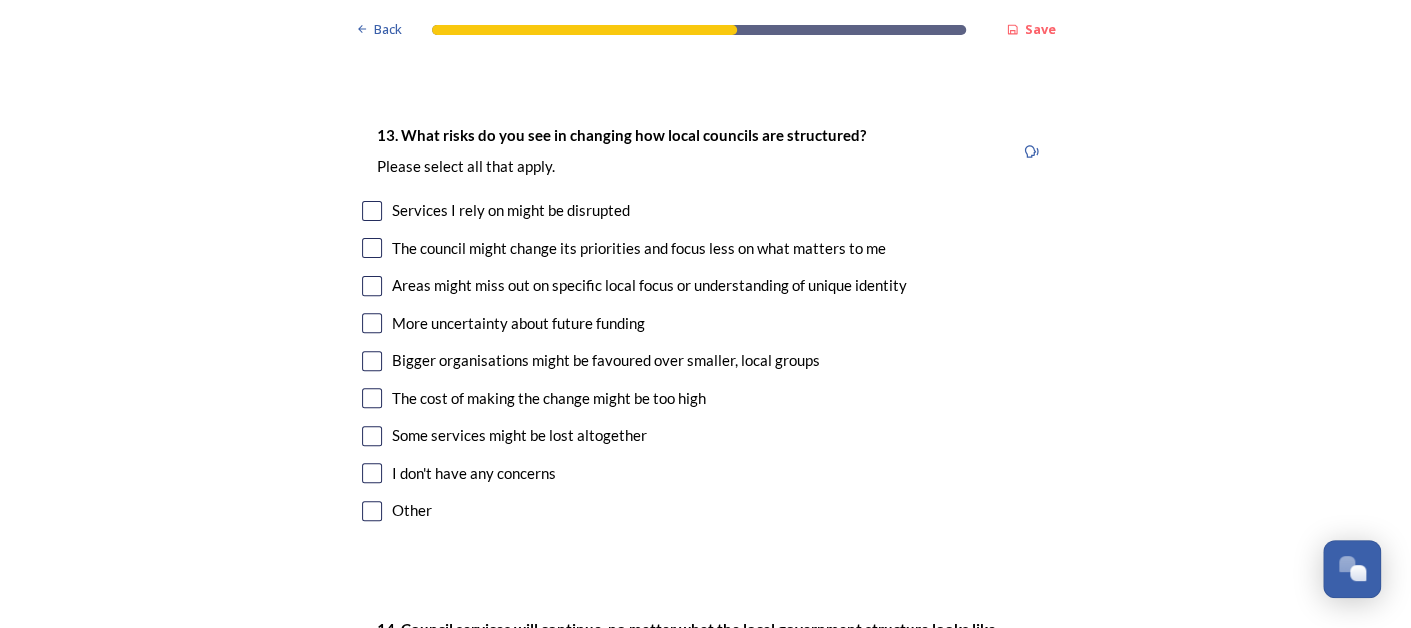 click at bounding box center [372, 211] 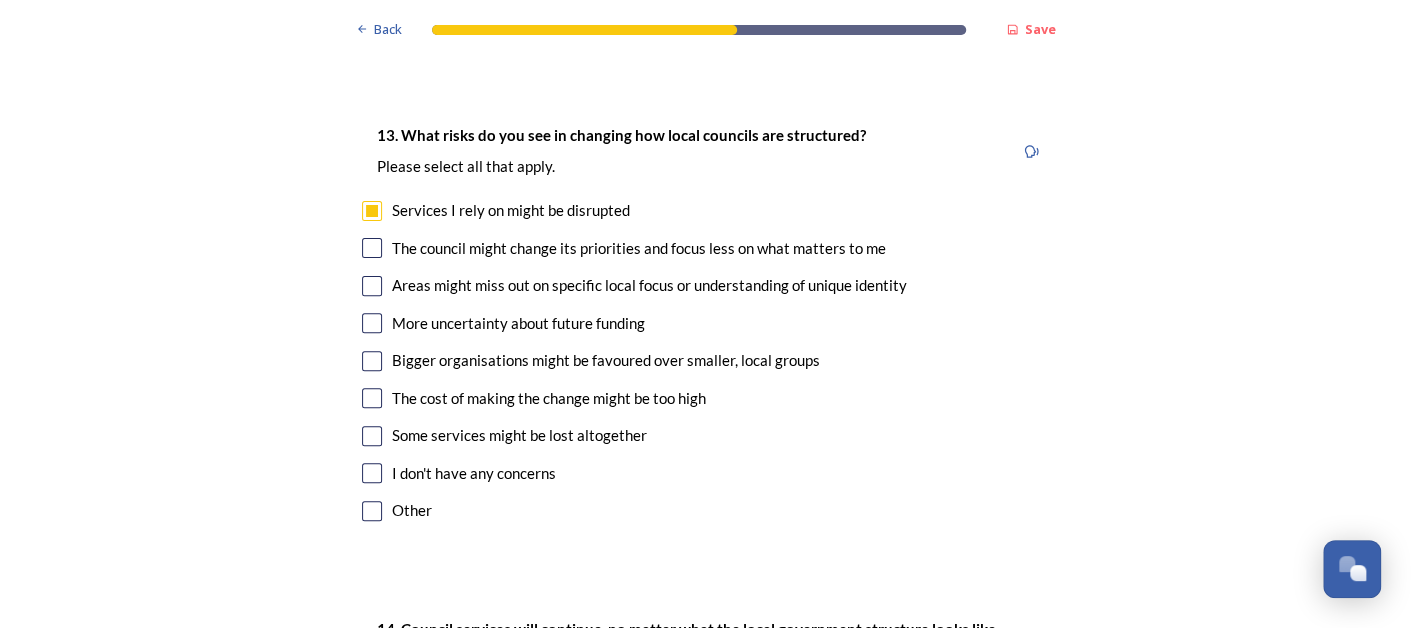 click at bounding box center [372, 248] 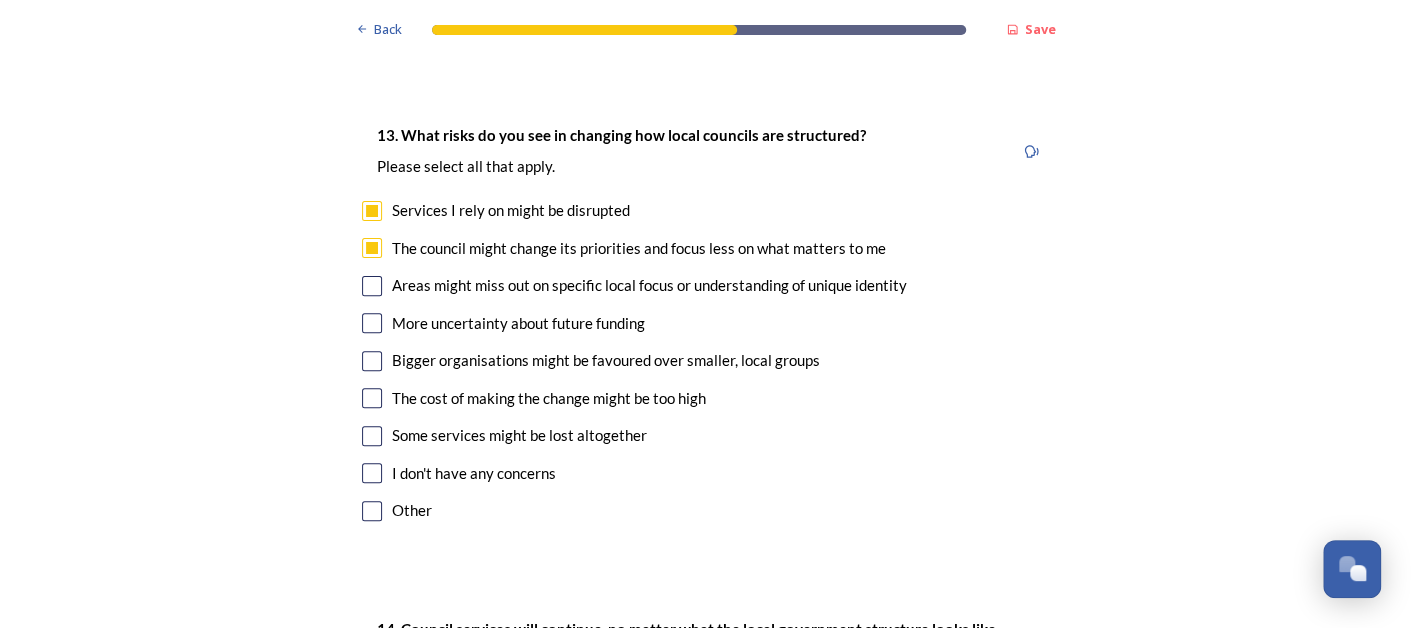 click at bounding box center [372, 286] 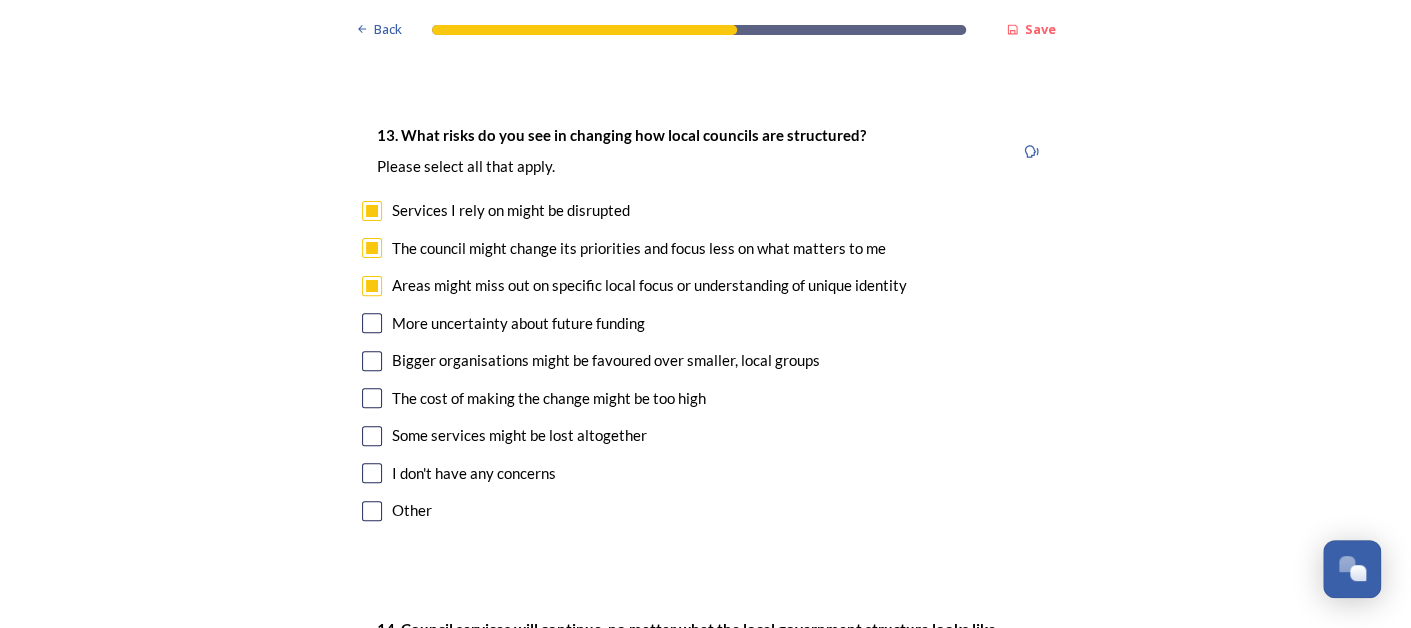 click on "13. What risks do you see in changing how local councils are structured? ﻿Please select all that apply. Services I rely on might be disrupted The council might change its priorities and focus less on what matters to me Areas might miss out on specific local focus or understanding of unique identity More uncertainty about future funding Bigger organisations might be favoured over smaller, local groups The cost of making the change might be too high Some services might be lost altogether I don't have any concerns Other" at bounding box center [706, 325] 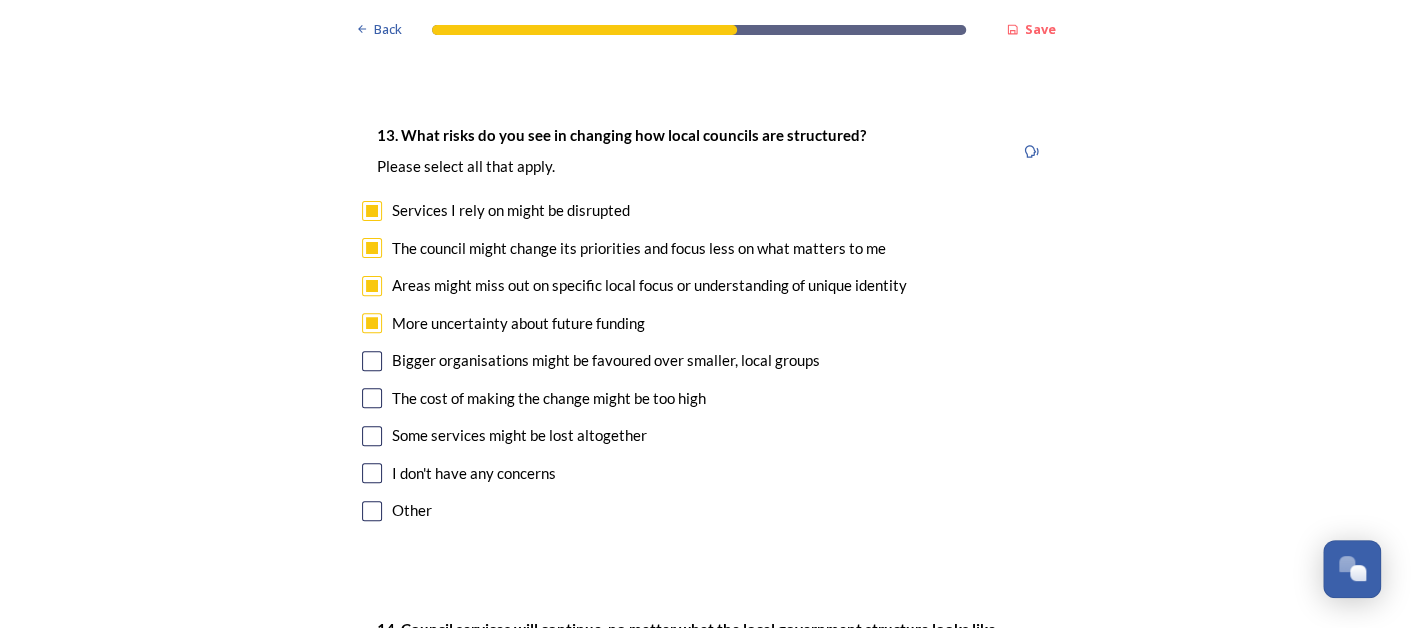 click at bounding box center (372, 361) 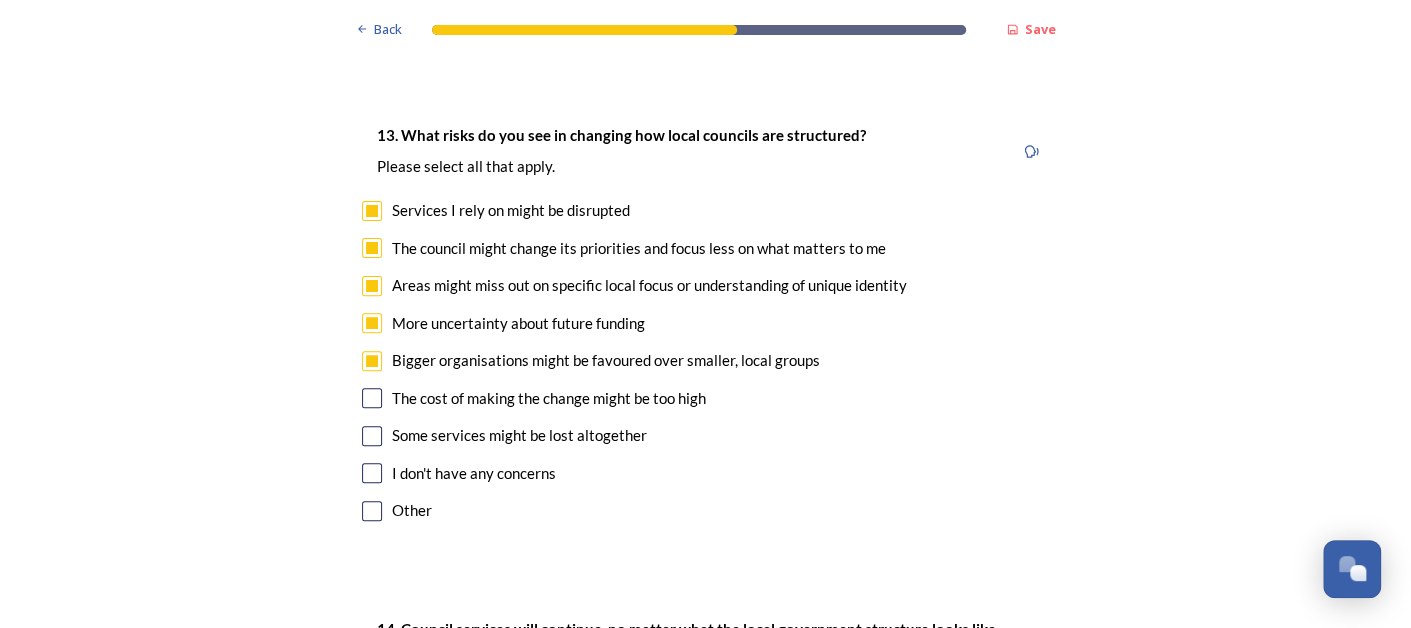click at bounding box center [372, 398] 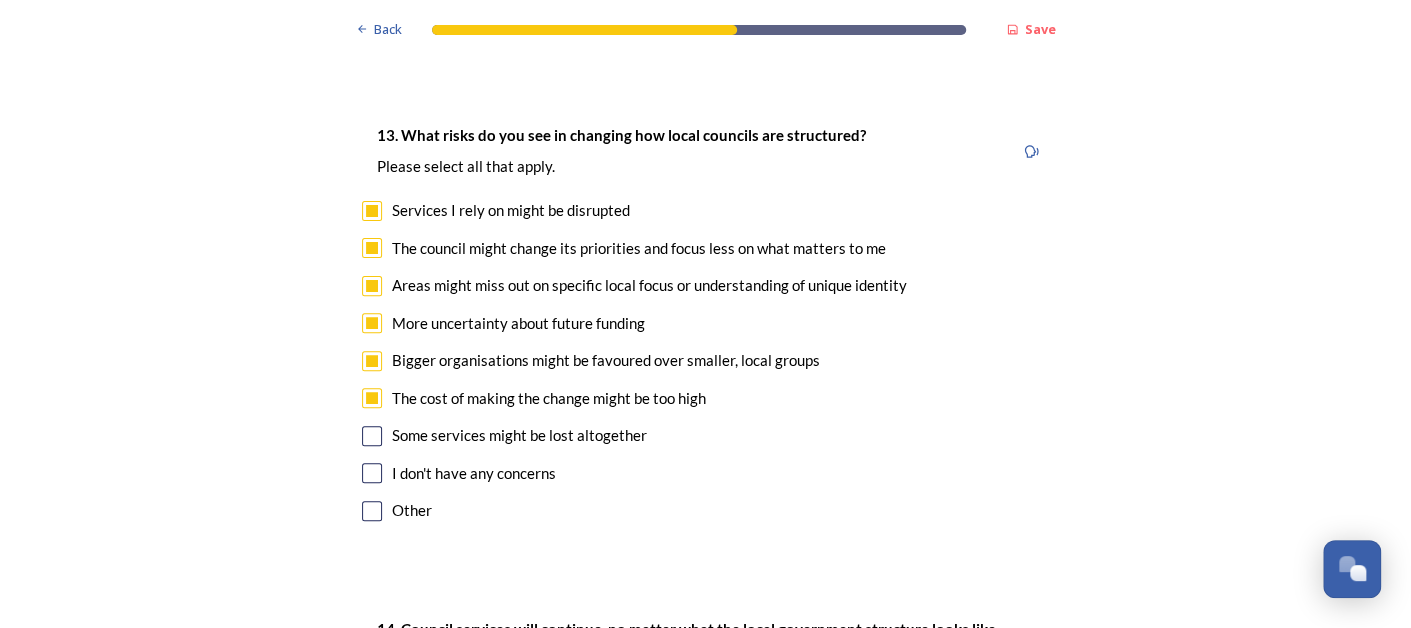 click at bounding box center [372, 436] 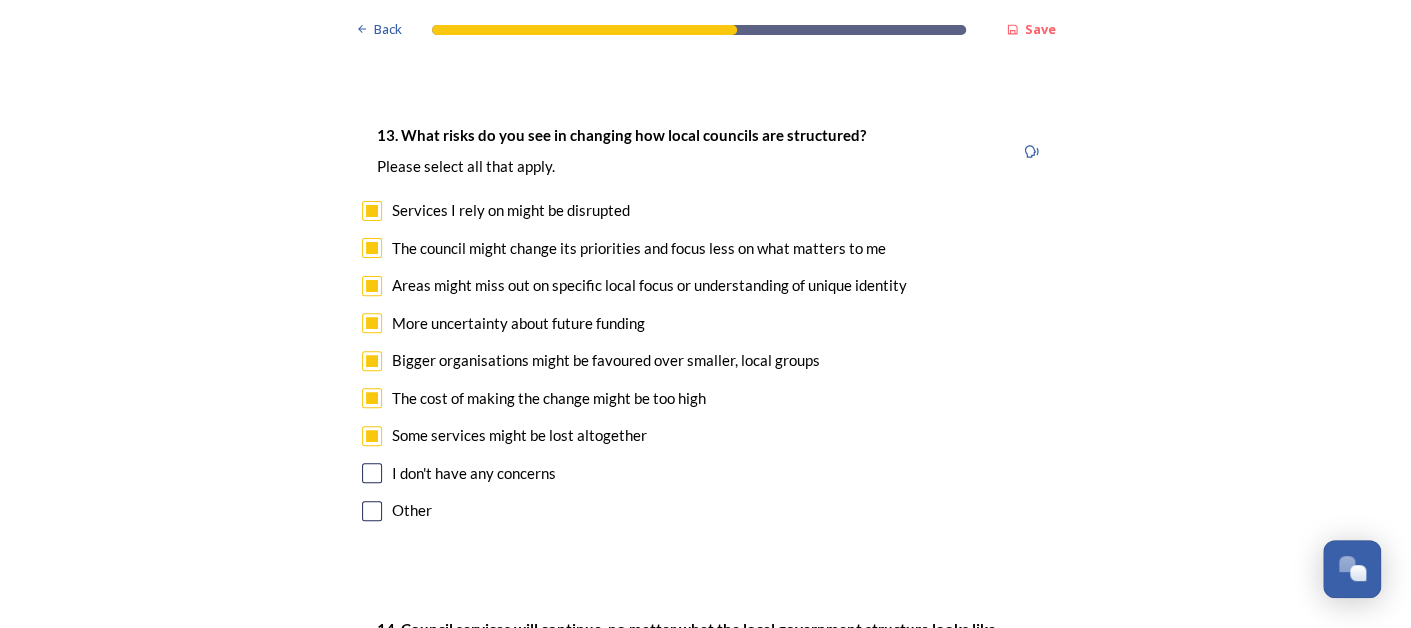 scroll, scrollTop: 4699, scrollLeft: 0, axis: vertical 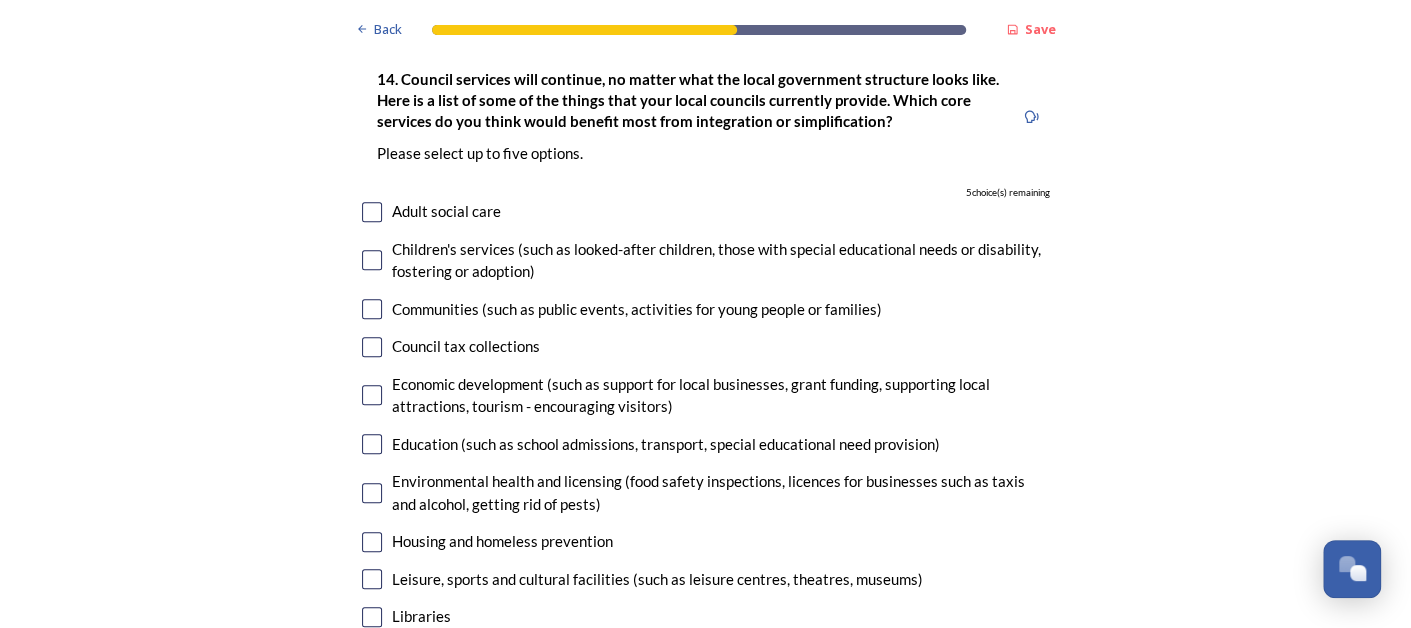 click at bounding box center (372, 395) 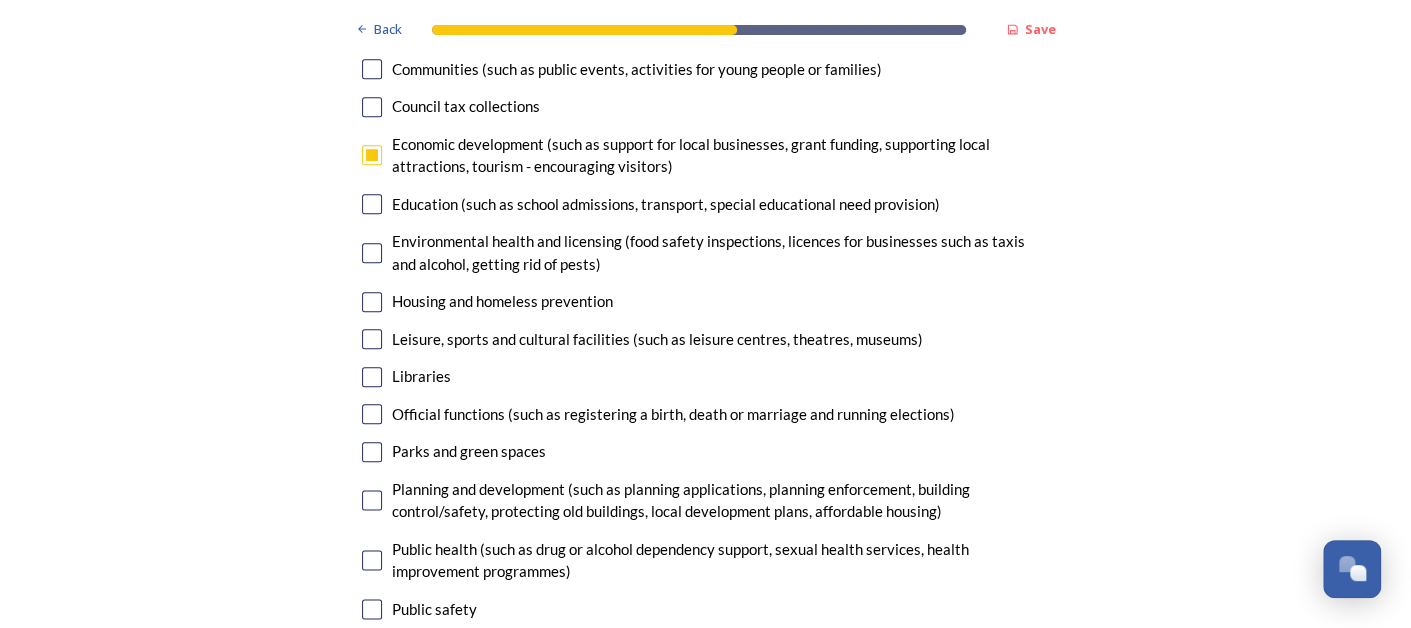 scroll, scrollTop: 5019, scrollLeft: 0, axis: vertical 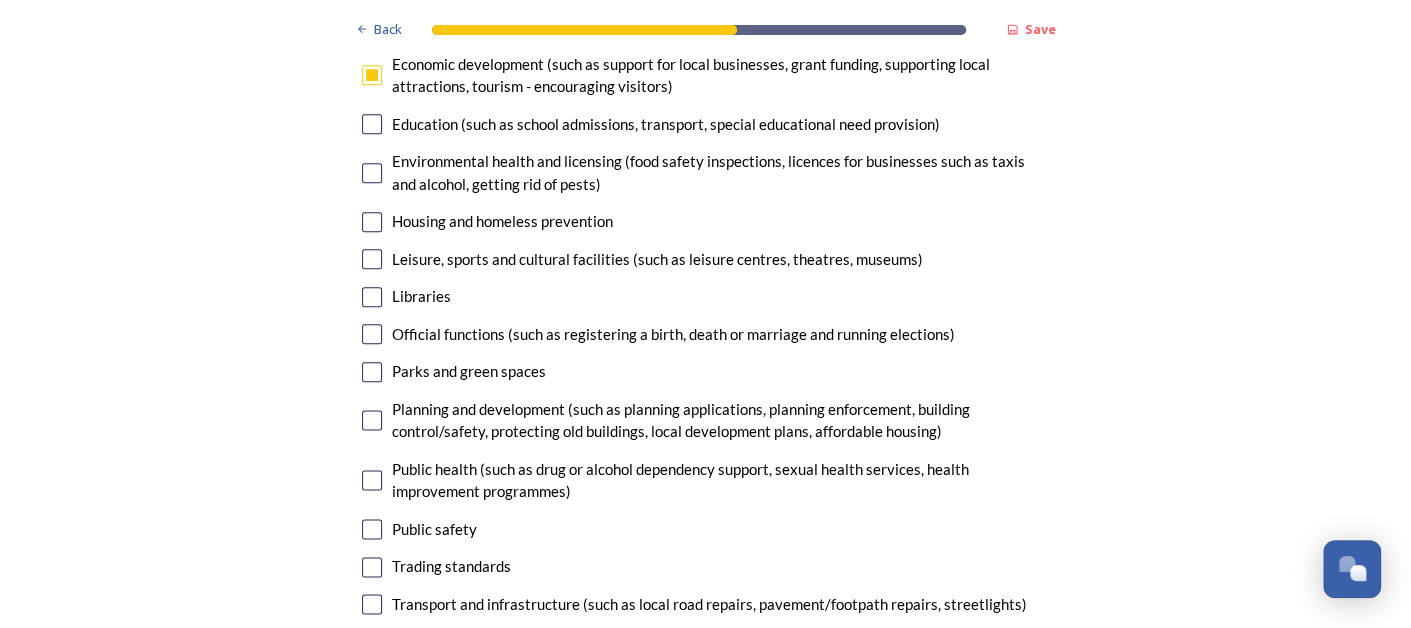click at bounding box center [372, 420] 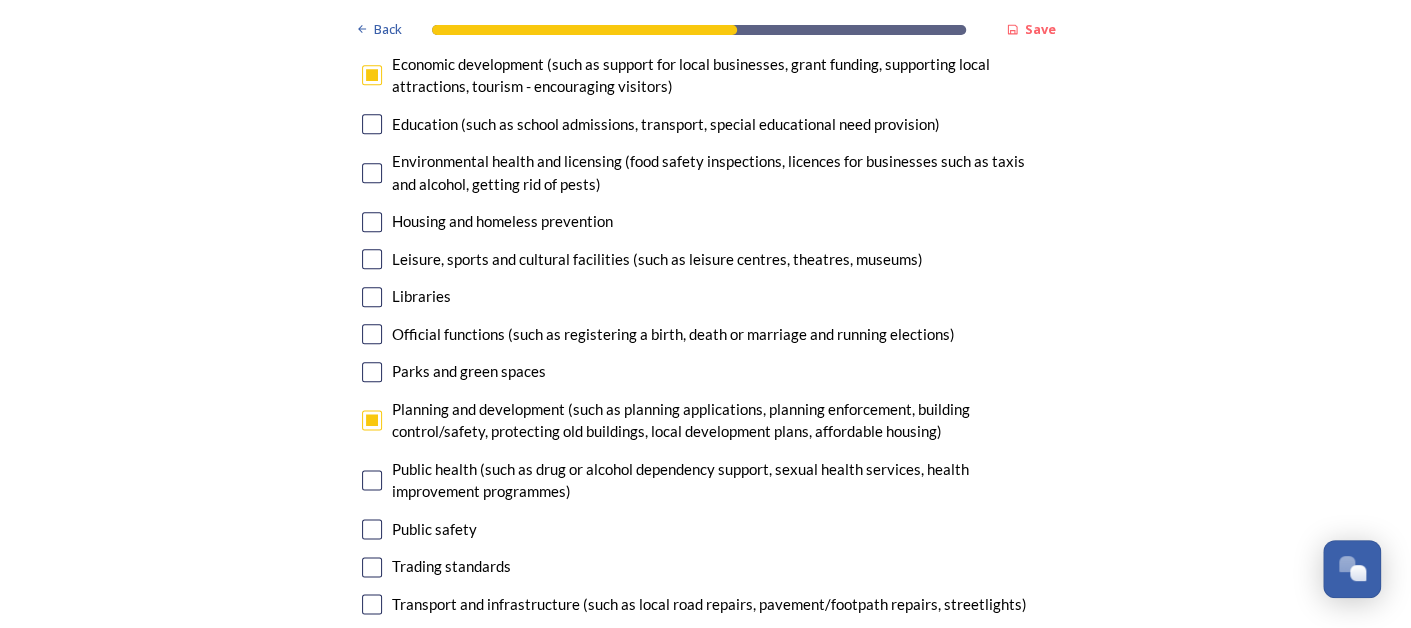 click at bounding box center (372, 529) 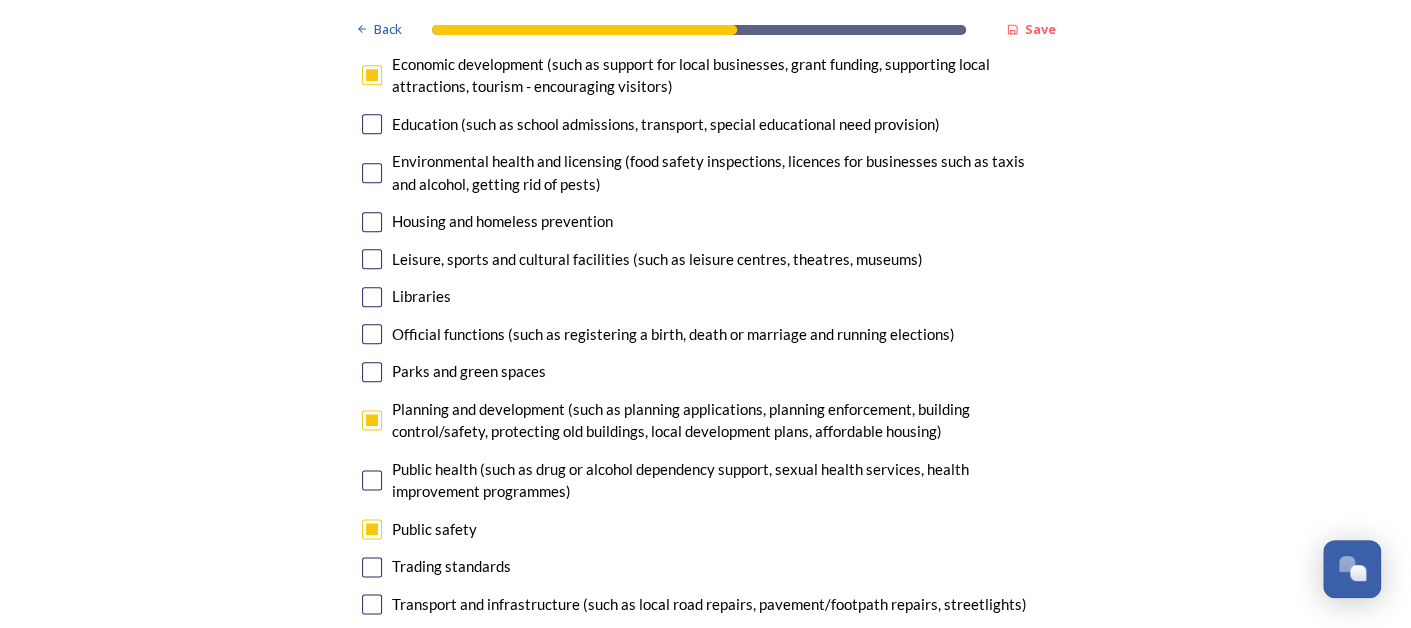 click at bounding box center [372, 604] 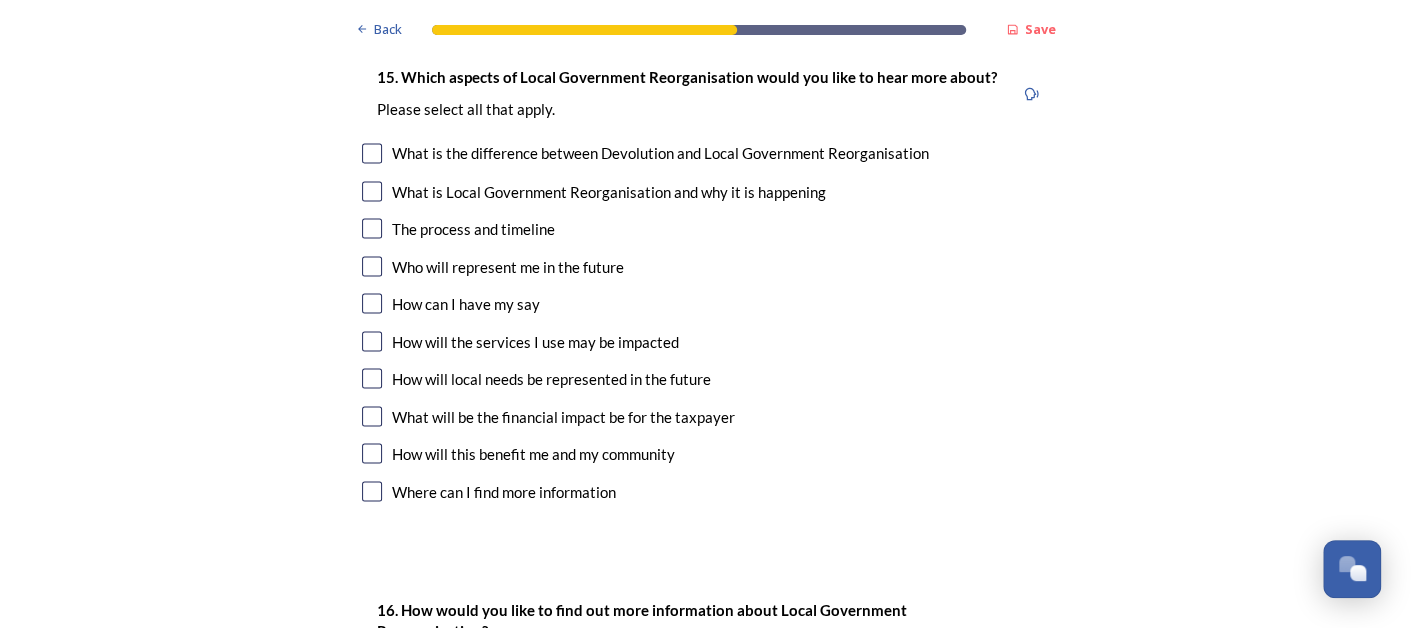 scroll, scrollTop: 5699, scrollLeft: 0, axis: vertical 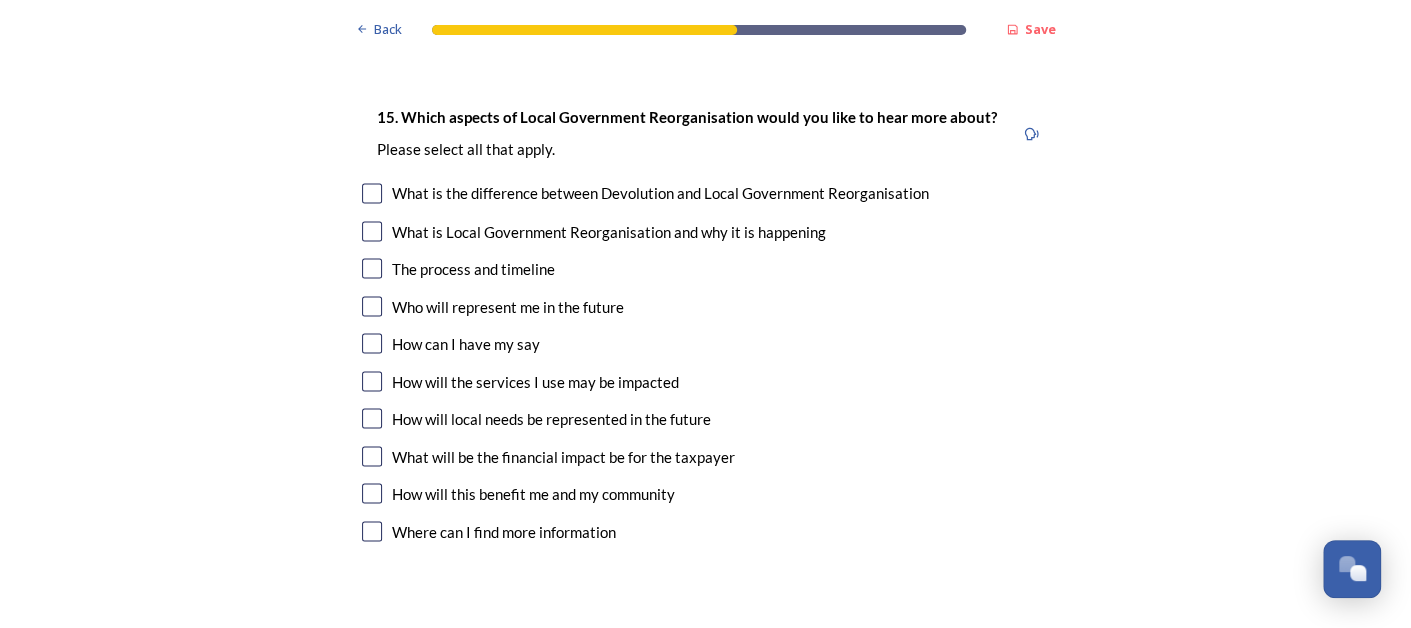 click at bounding box center (372, 306) 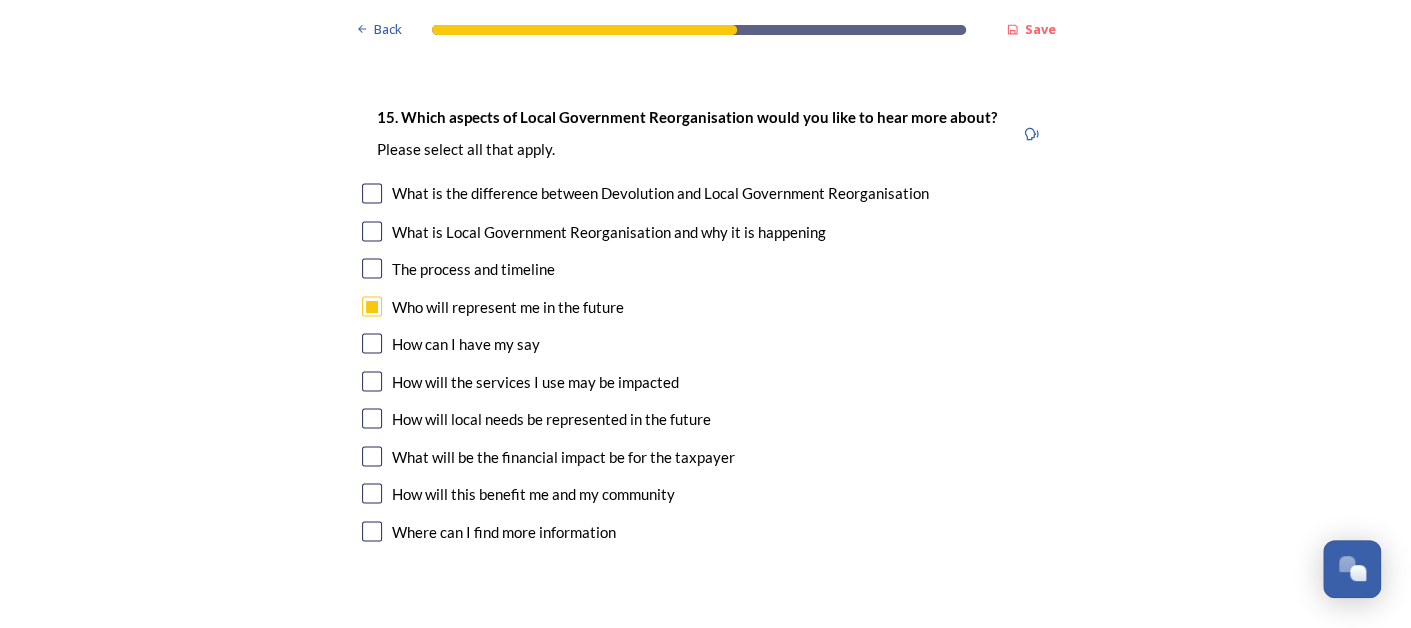 click at bounding box center (372, 343) 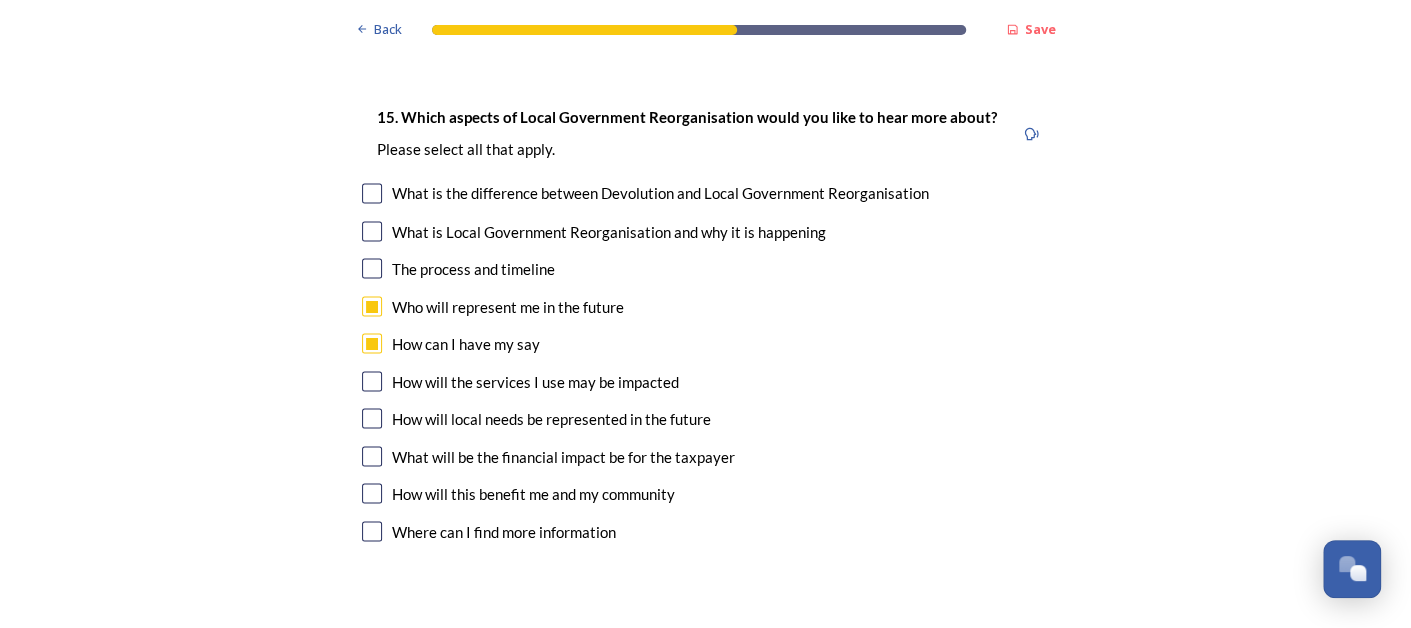 click at bounding box center [372, 381] 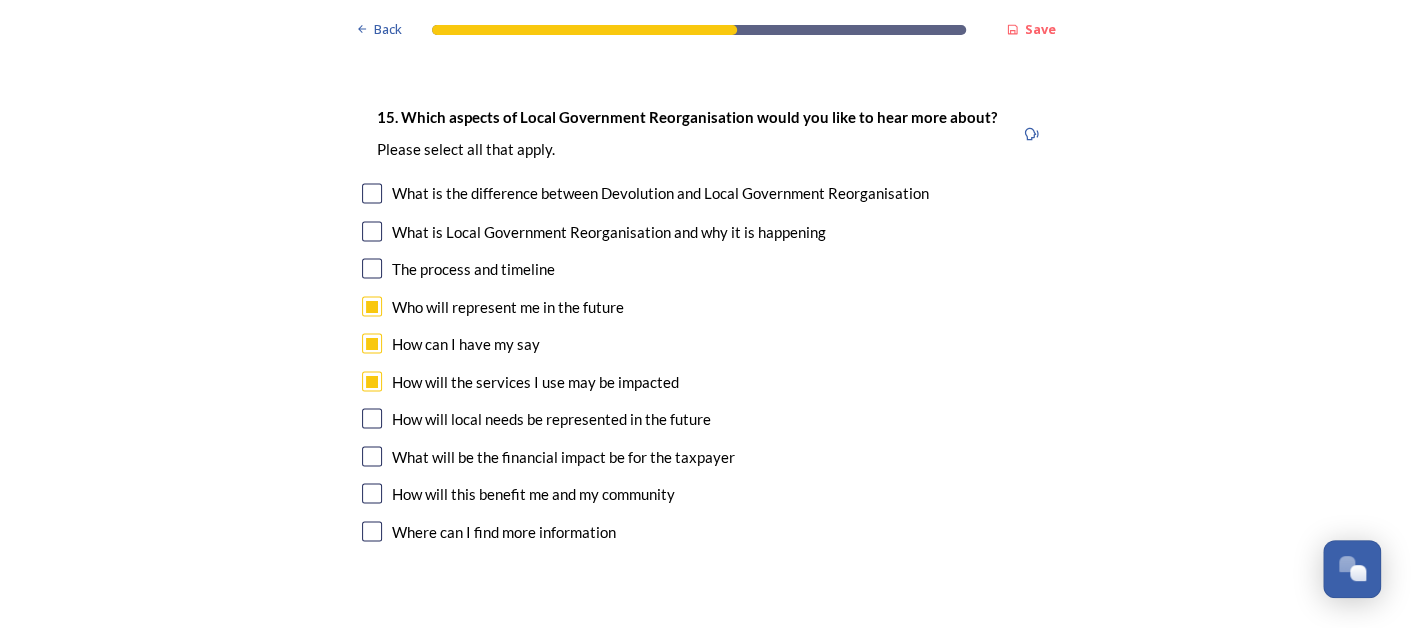 click at bounding box center (372, 418) 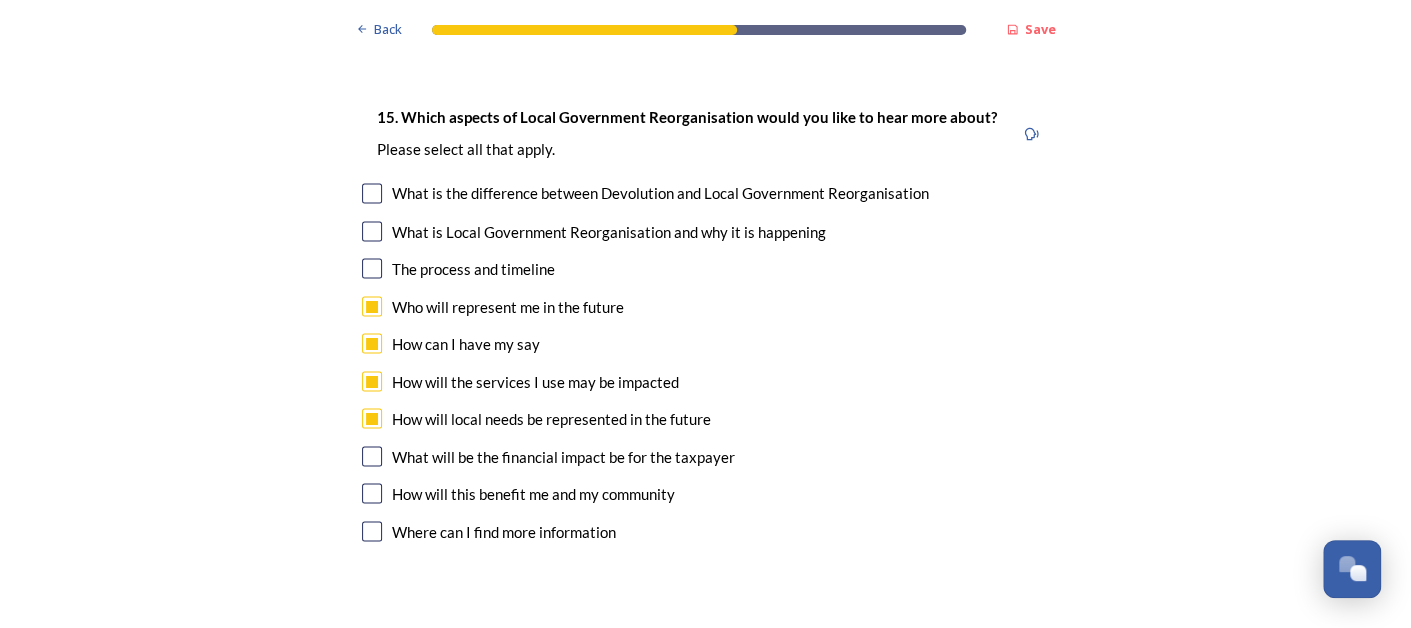 click at bounding box center (372, 456) 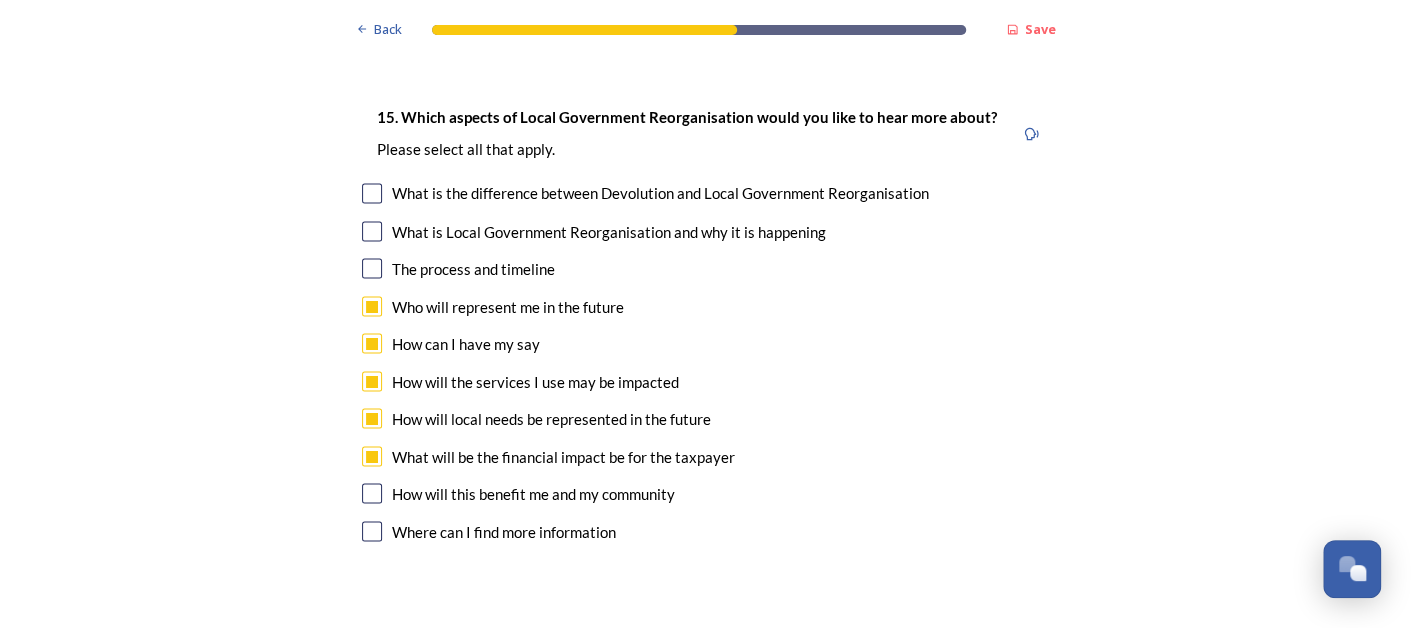 click at bounding box center [372, 493] 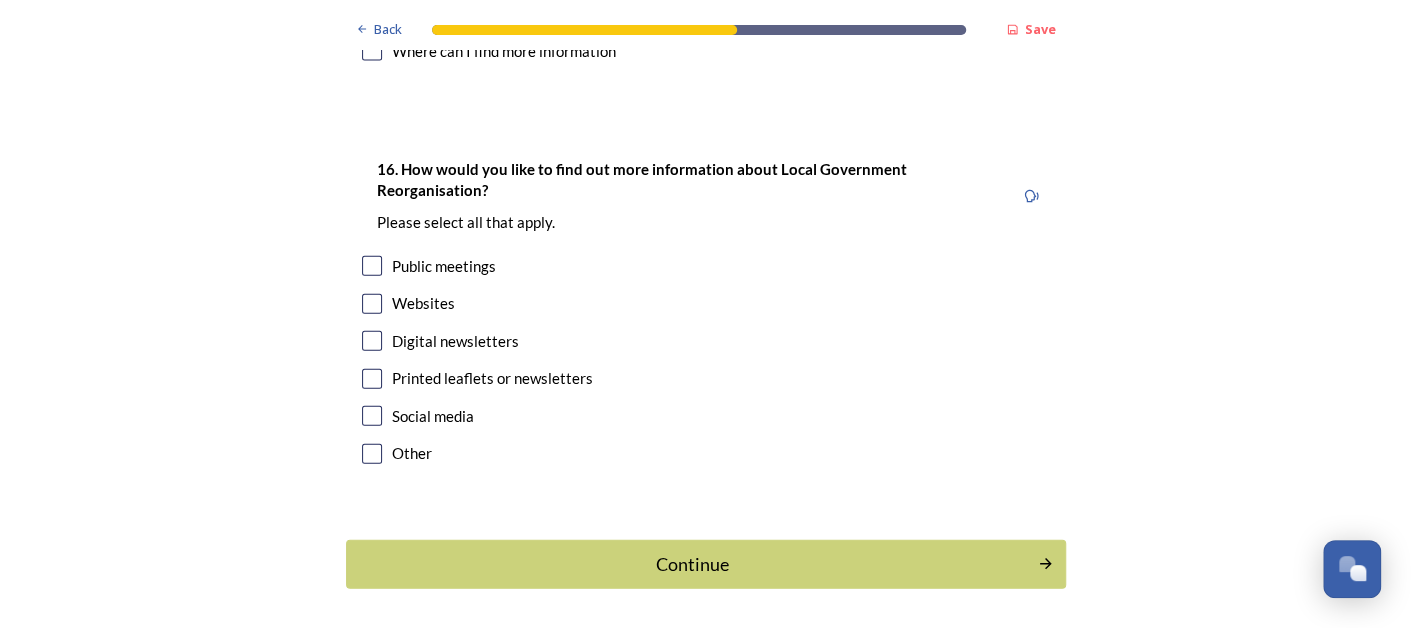 scroll, scrollTop: 6254, scrollLeft: 0, axis: vertical 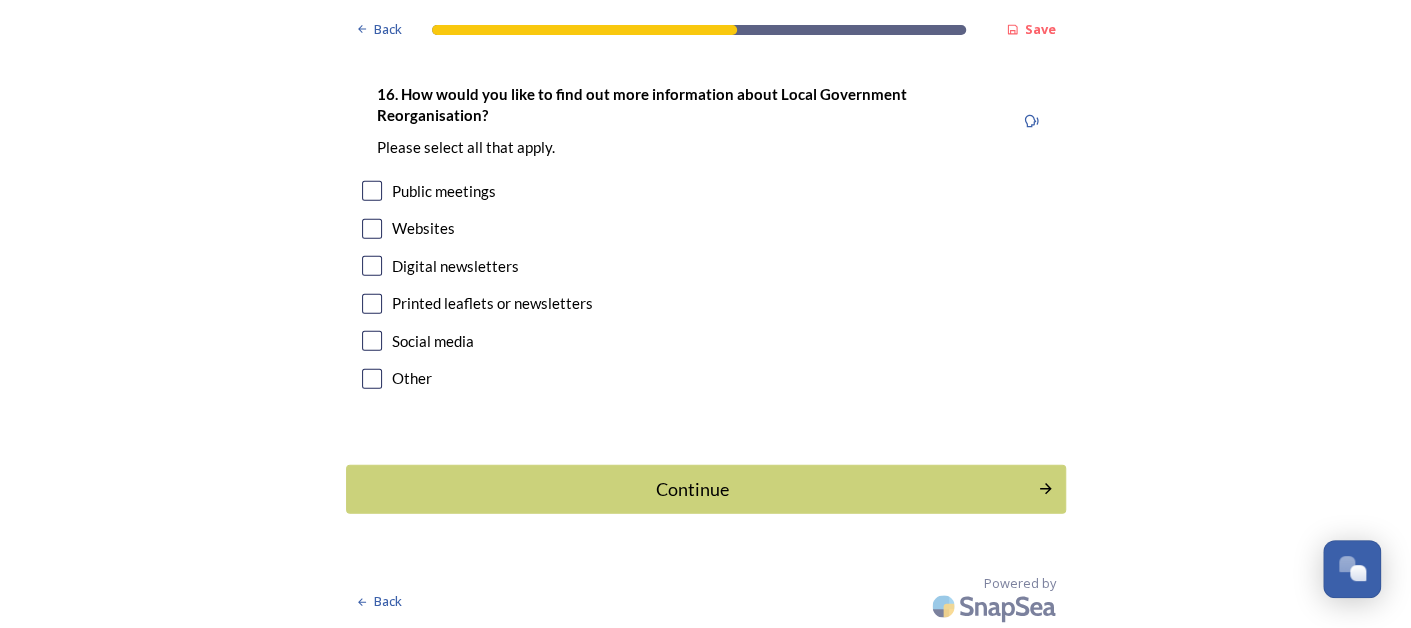 click at bounding box center [372, 266] 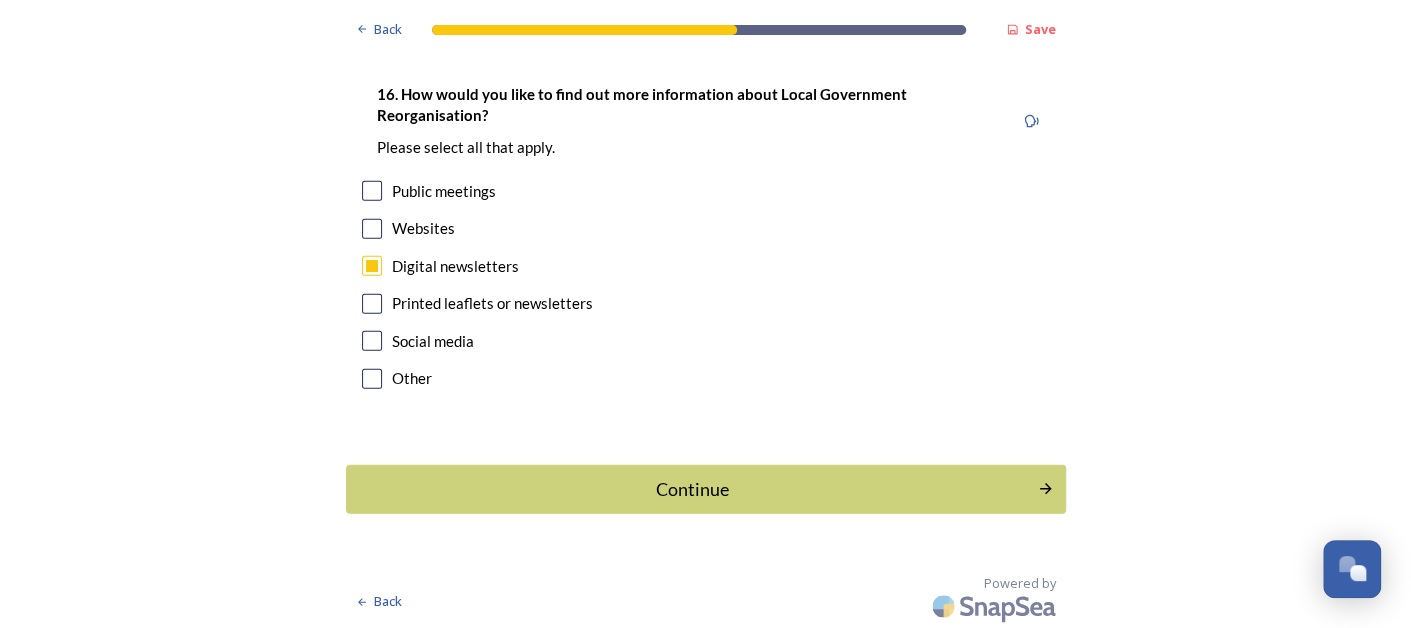 click at bounding box center [372, 341] 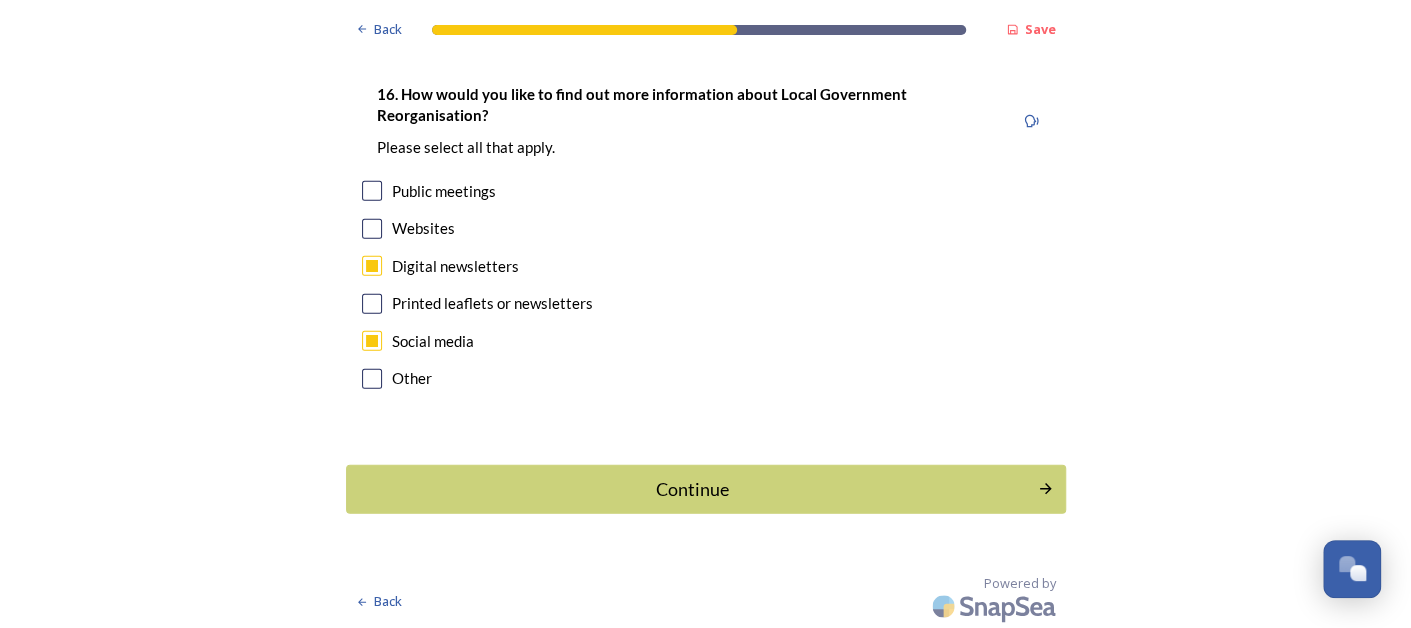click at bounding box center [372, 229] 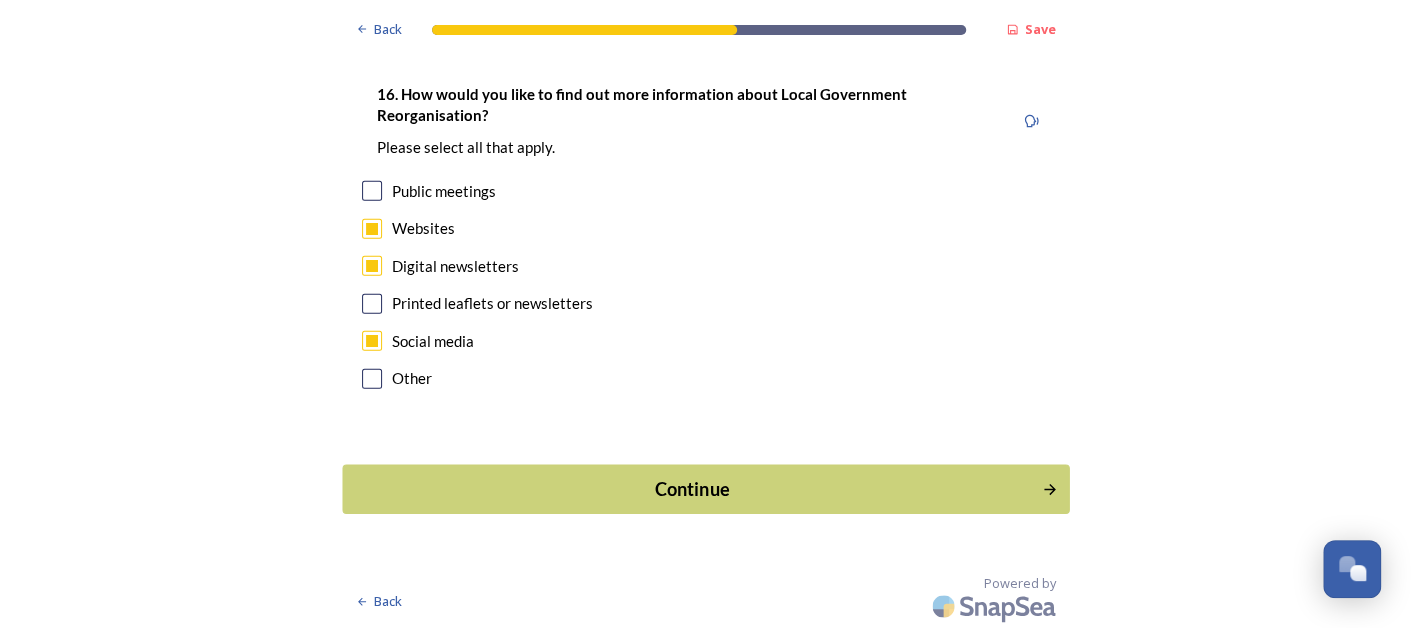 click on "Continue" at bounding box center [691, 489] 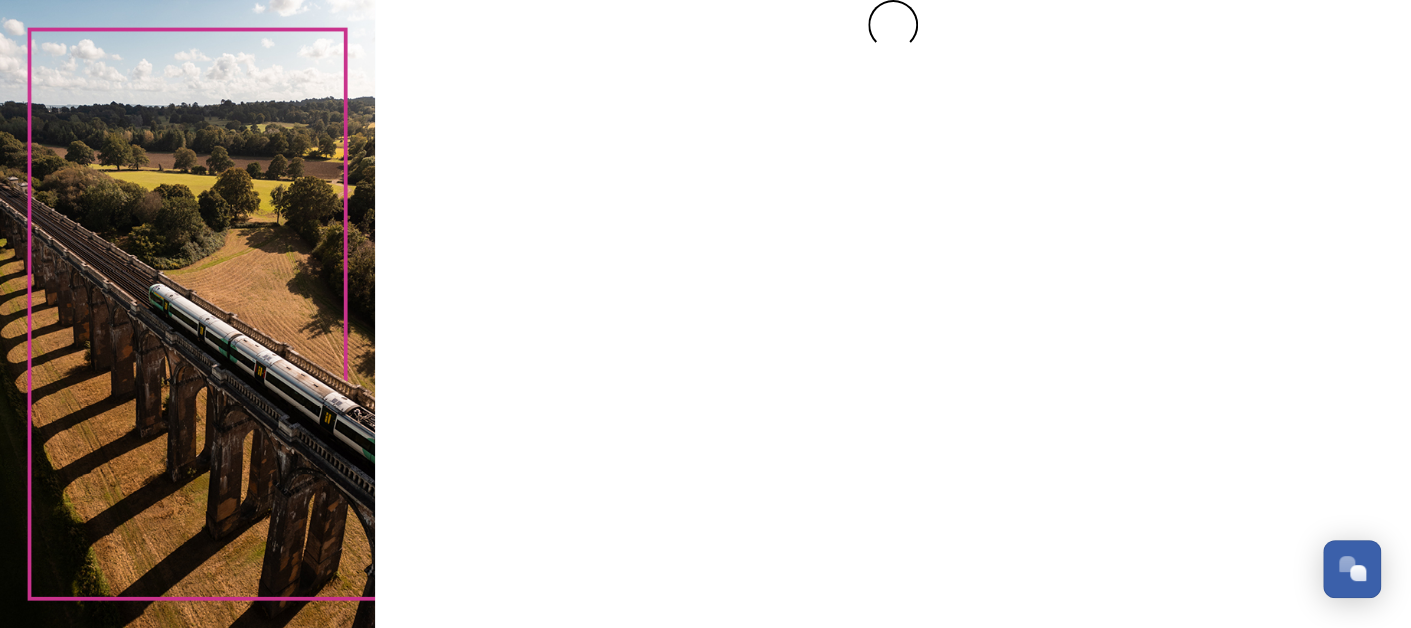 scroll, scrollTop: 0, scrollLeft: 0, axis: both 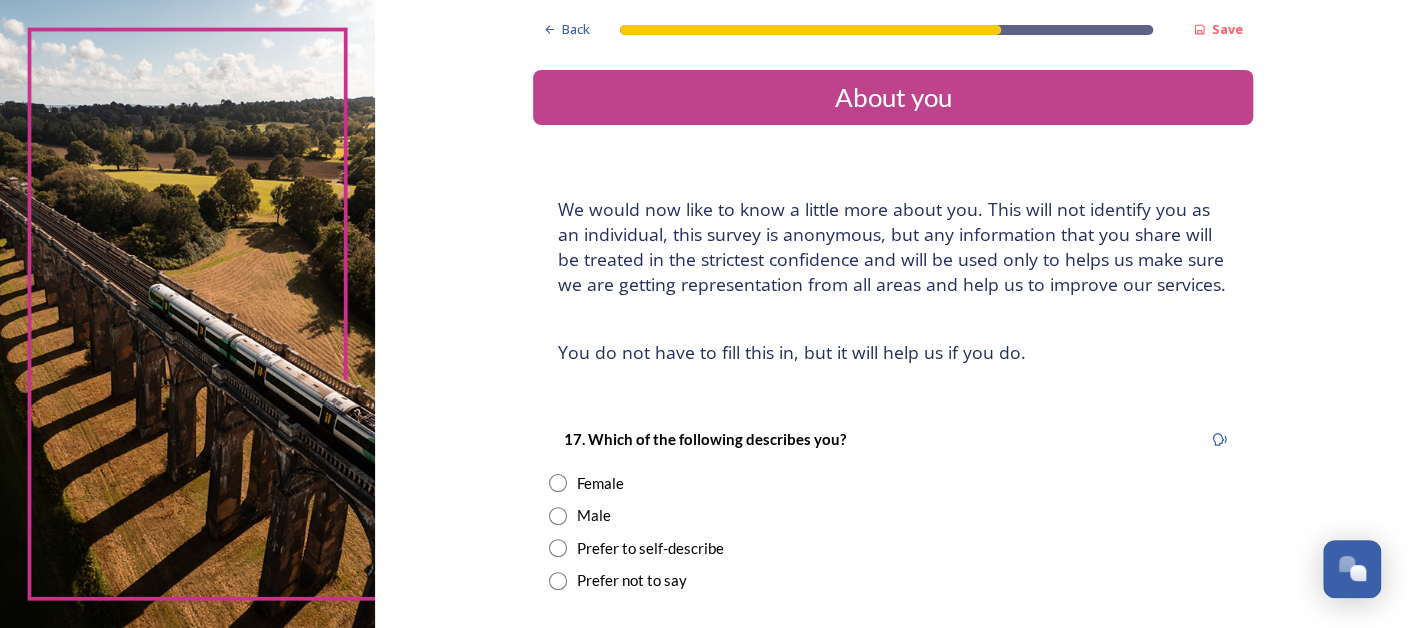 click on "Female" at bounding box center [600, 483] 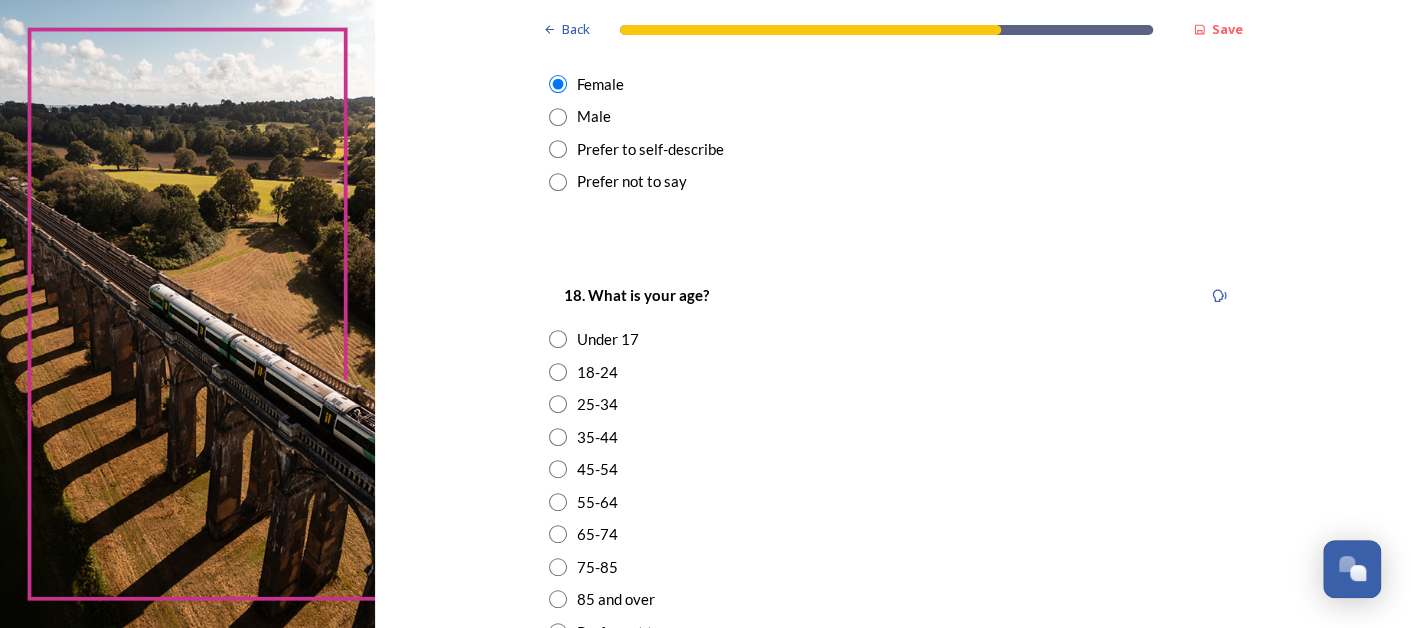 scroll, scrollTop: 440, scrollLeft: 0, axis: vertical 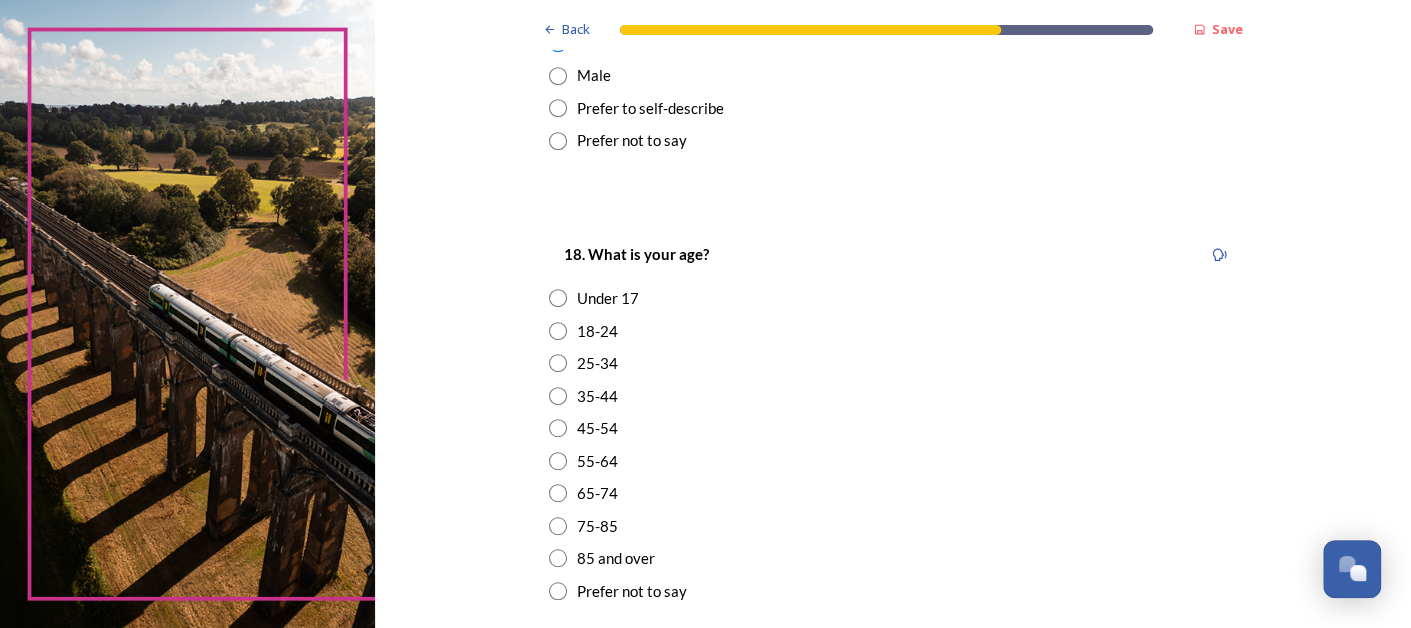 click on "55-64" at bounding box center (597, 461) 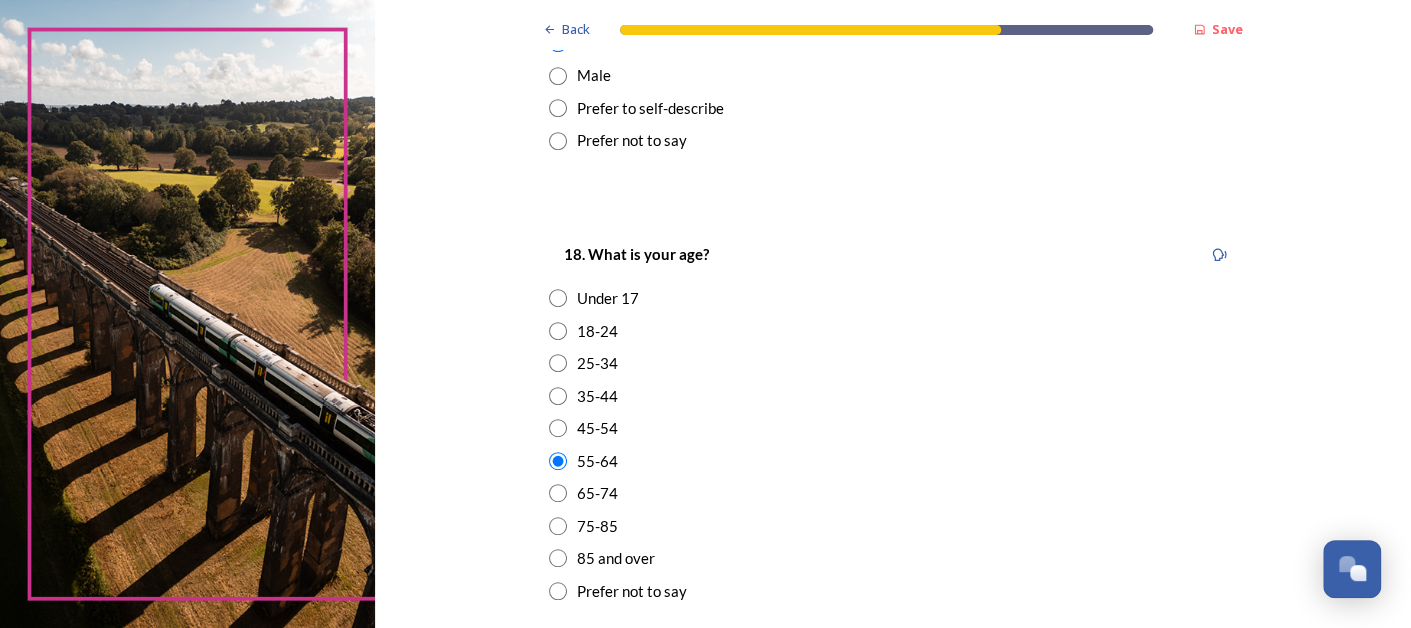 click on "18. What is your age? Under 17 18-24 25-34 35-44 45-54 55-64 65-74 75-85 85 and over Prefer not to say" at bounding box center (893, 422) 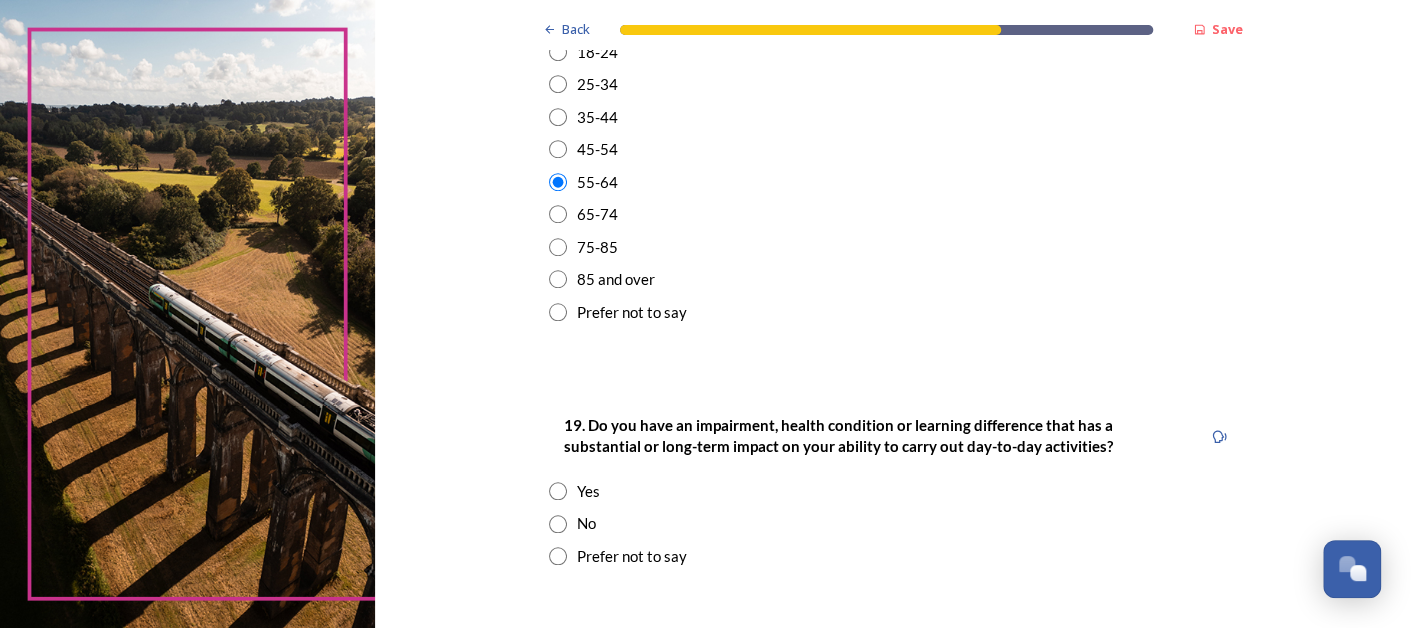 scroll, scrollTop: 840, scrollLeft: 0, axis: vertical 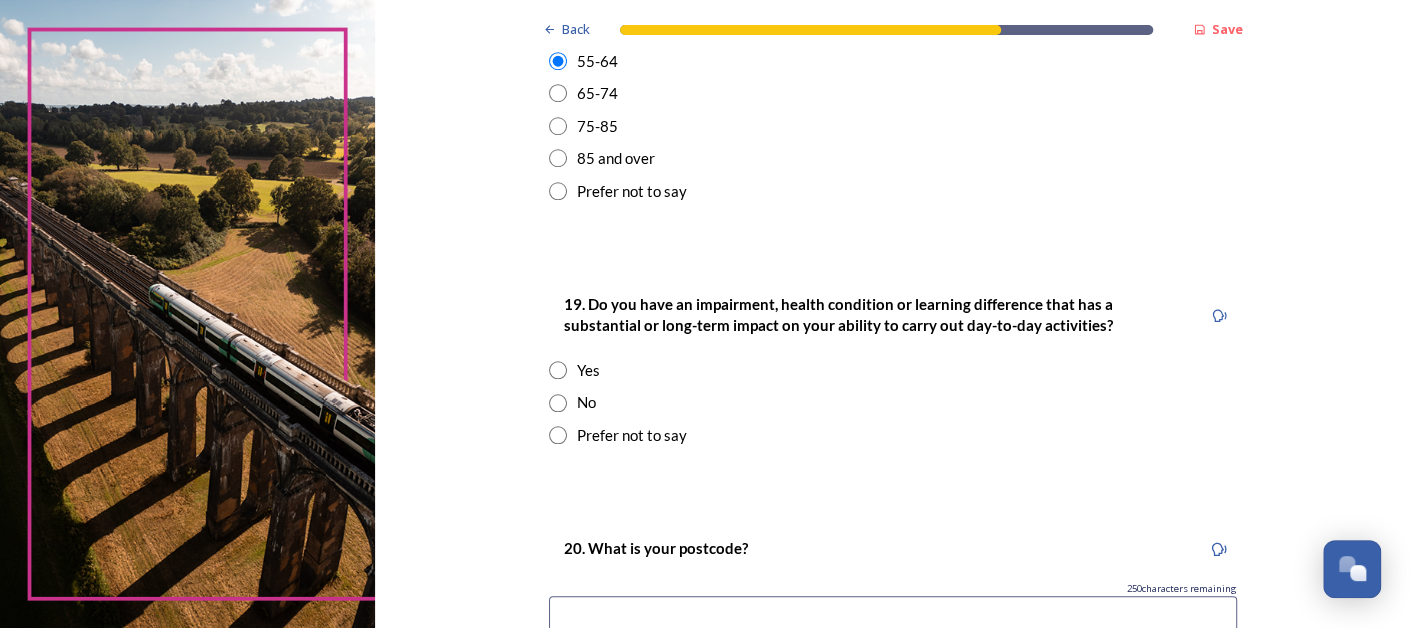 click on "No" at bounding box center (893, 402) 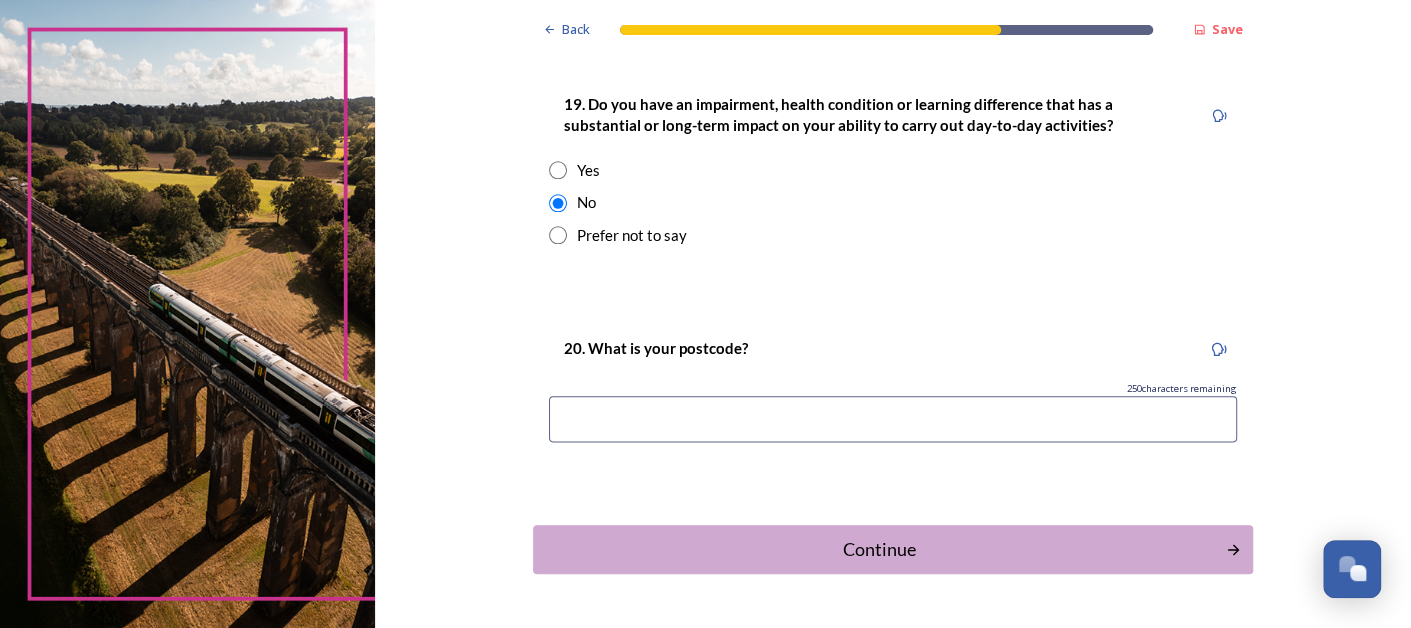 scroll, scrollTop: 1100, scrollLeft: 0, axis: vertical 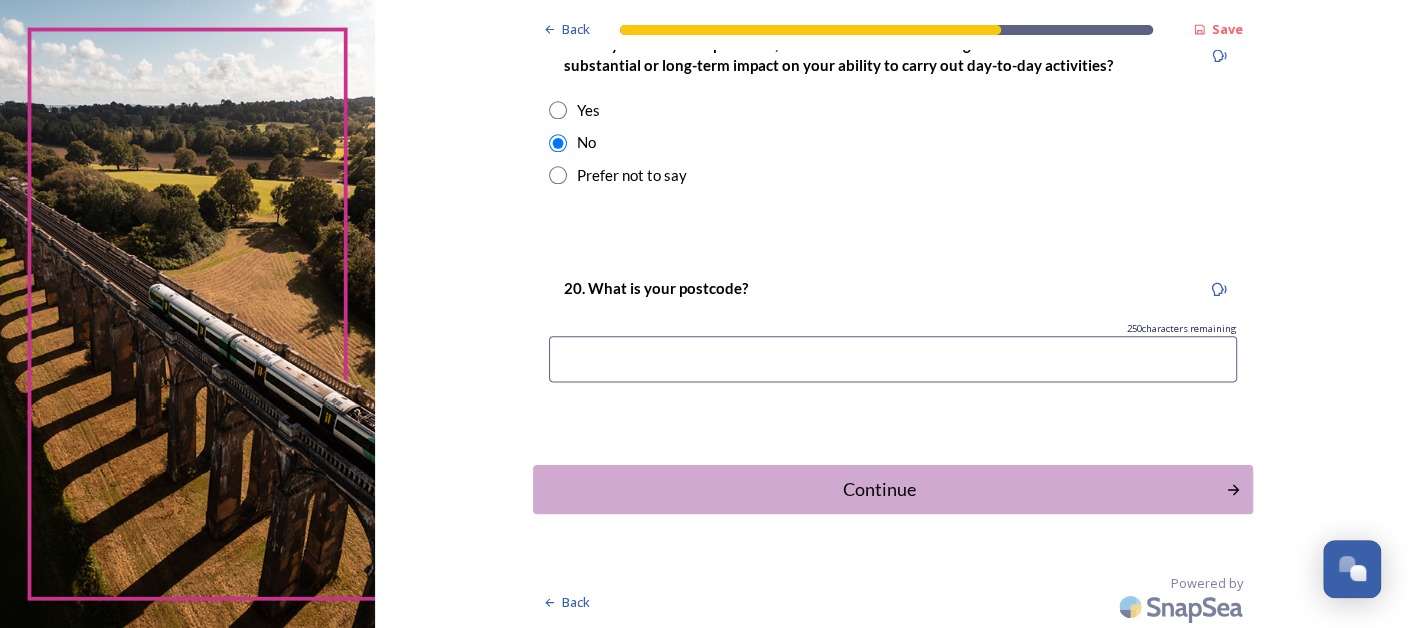 click at bounding box center [893, 359] 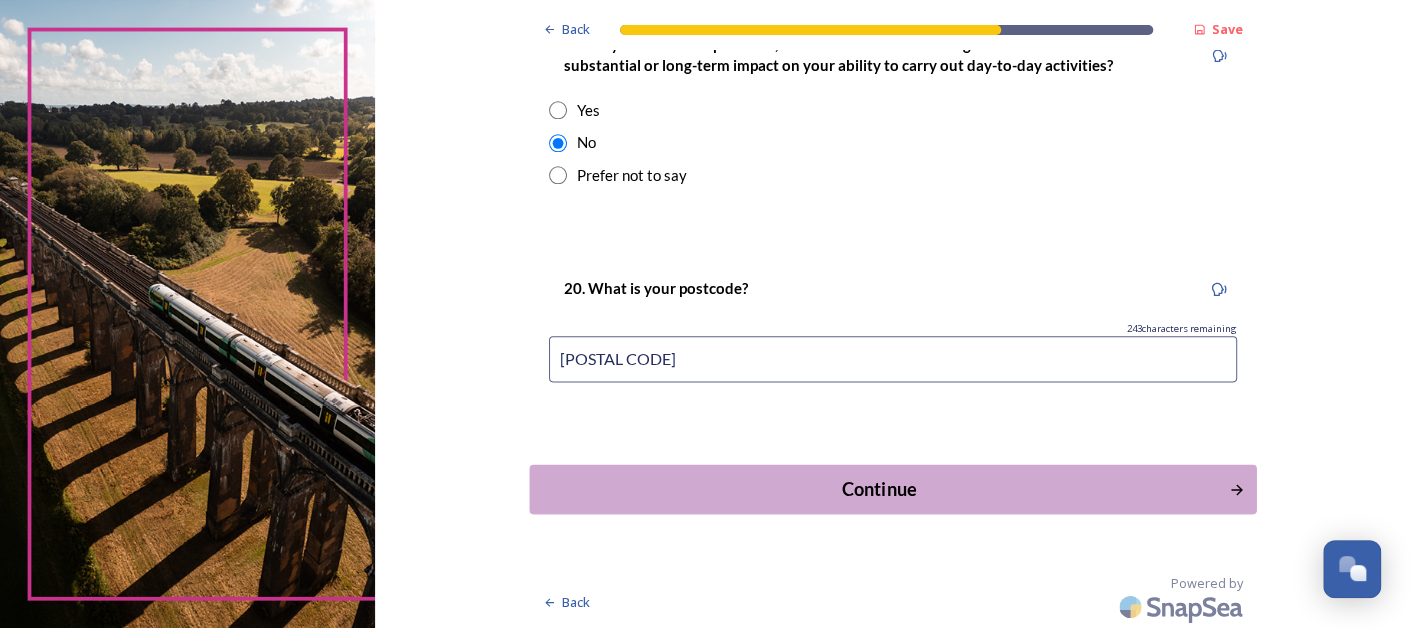 type on "[POSTAL CODE]" 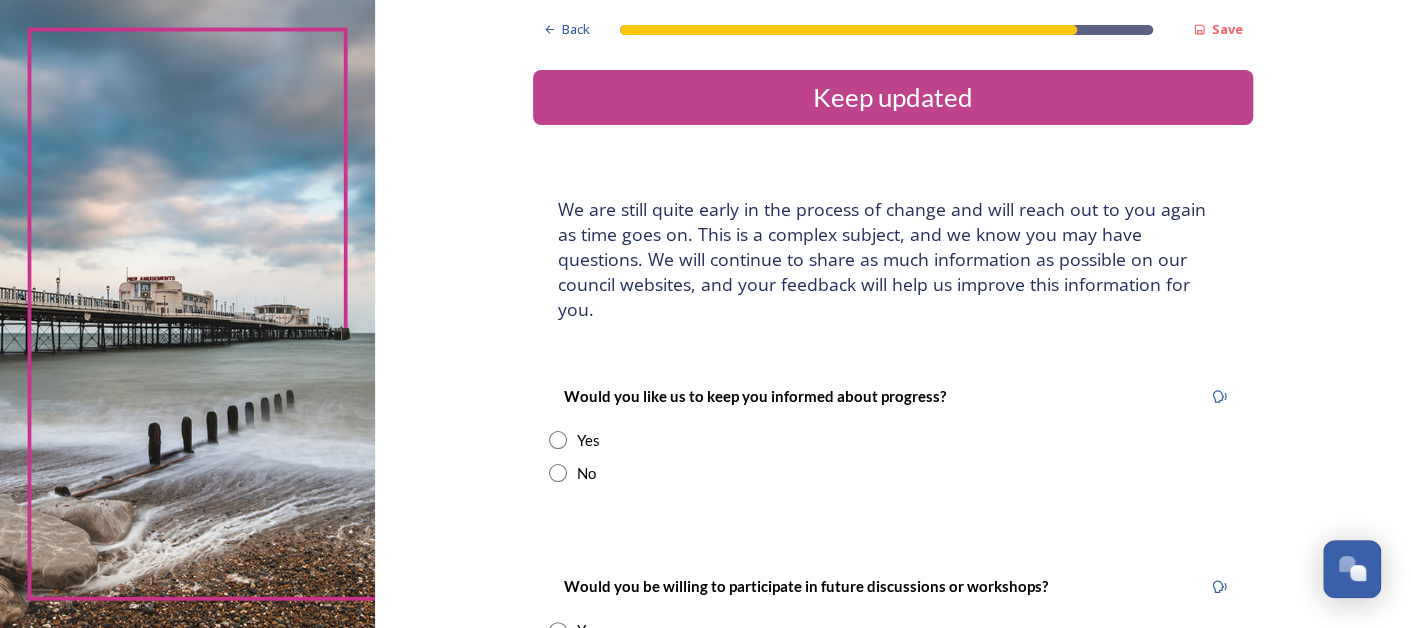 scroll, scrollTop: 39, scrollLeft: 0, axis: vertical 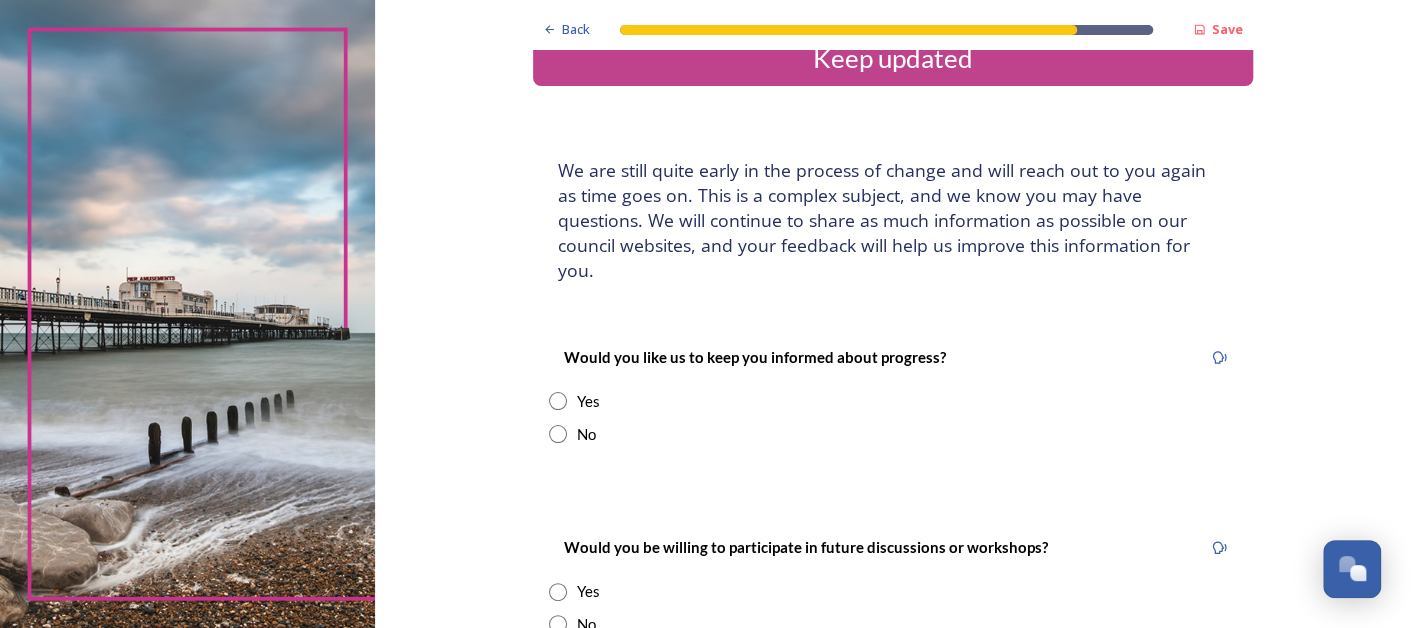 click on "Yes" at bounding box center (893, 401) 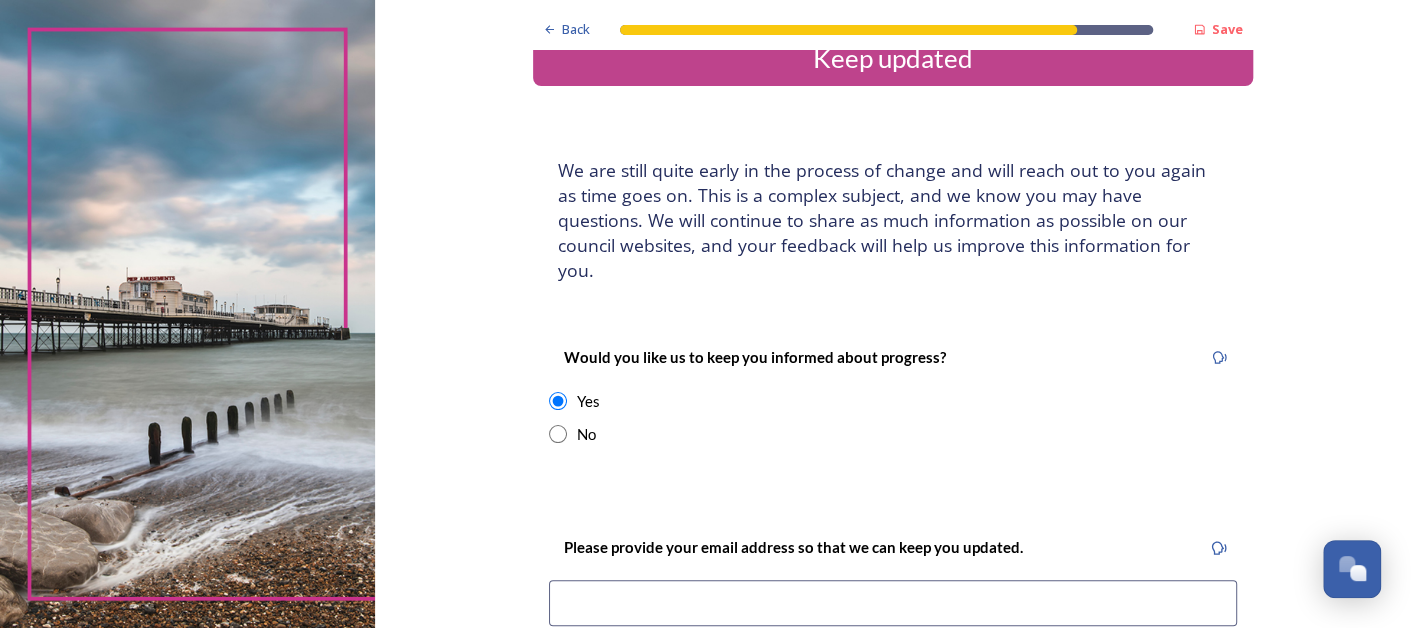 click at bounding box center [893, 603] 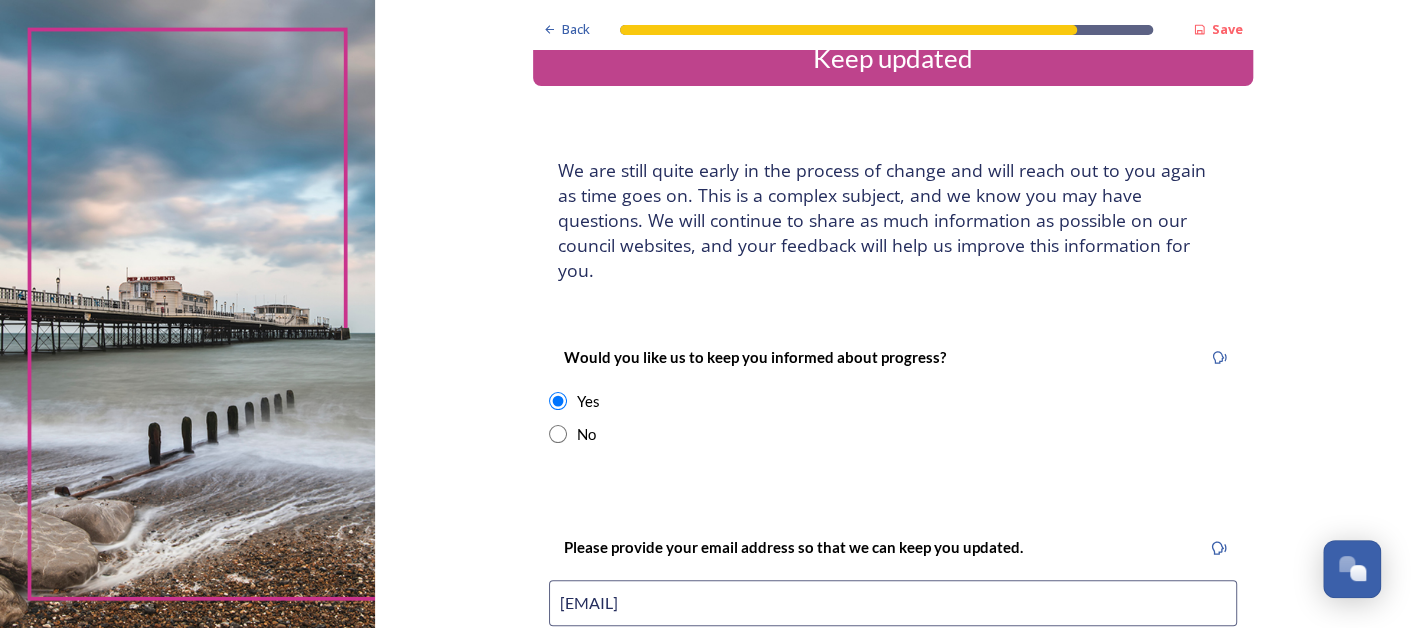 type on "[EMAIL]" 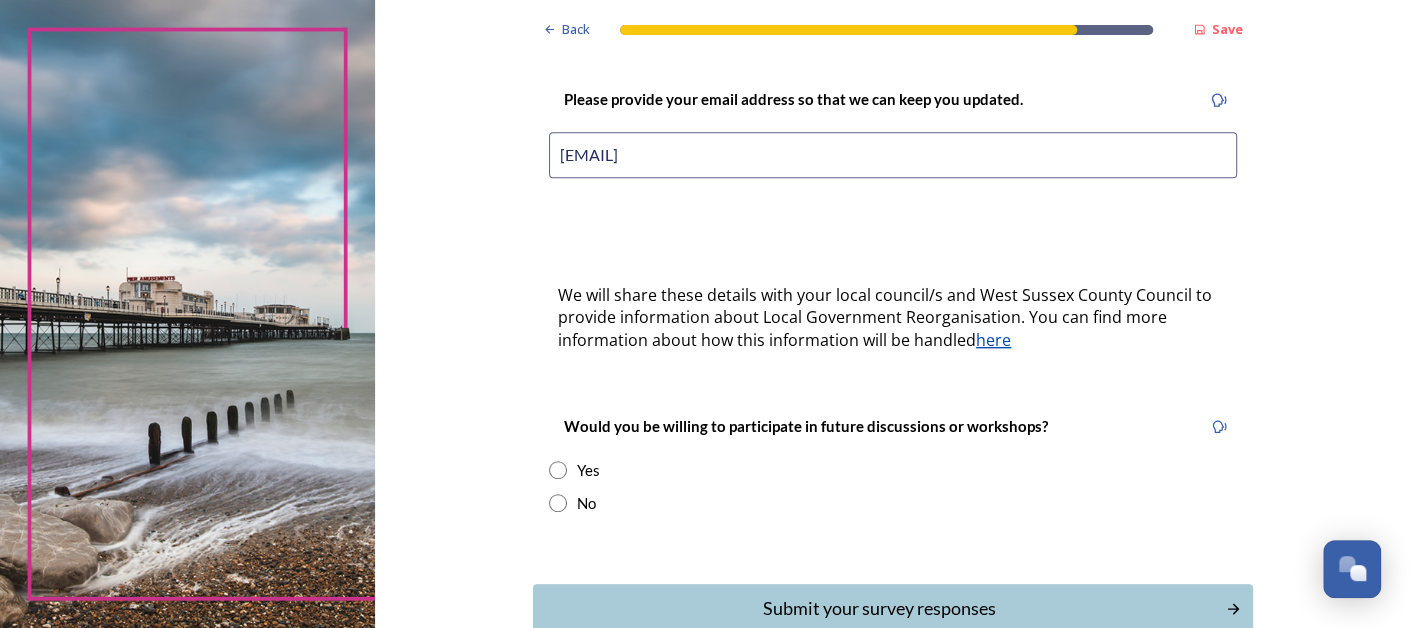 click on "Yes" at bounding box center (588, 470) 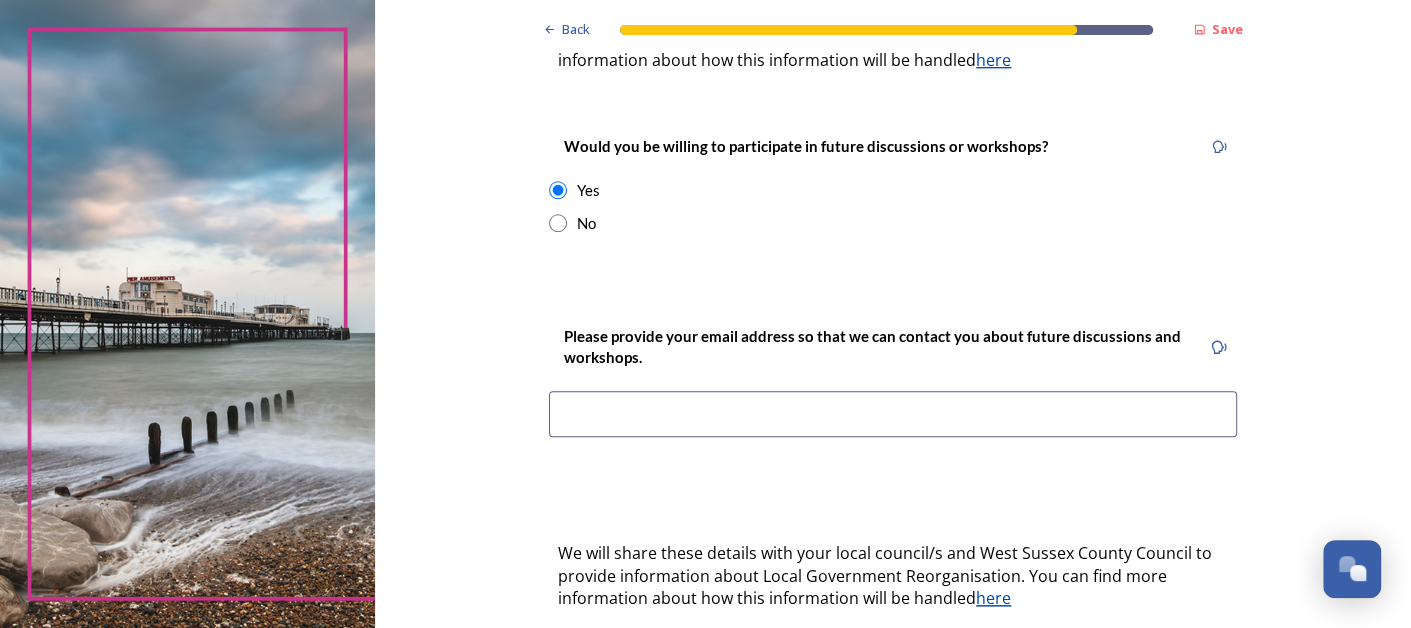 scroll, scrollTop: 847, scrollLeft: 0, axis: vertical 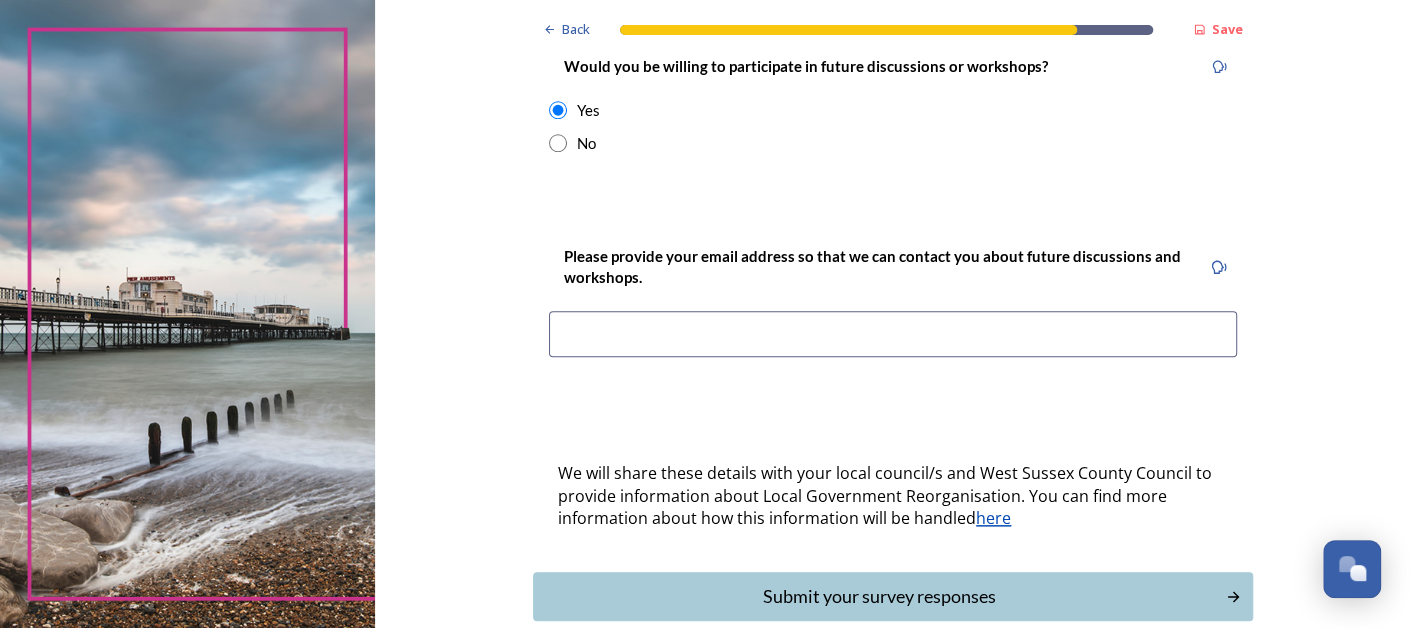 click at bounding box center [893, 334] 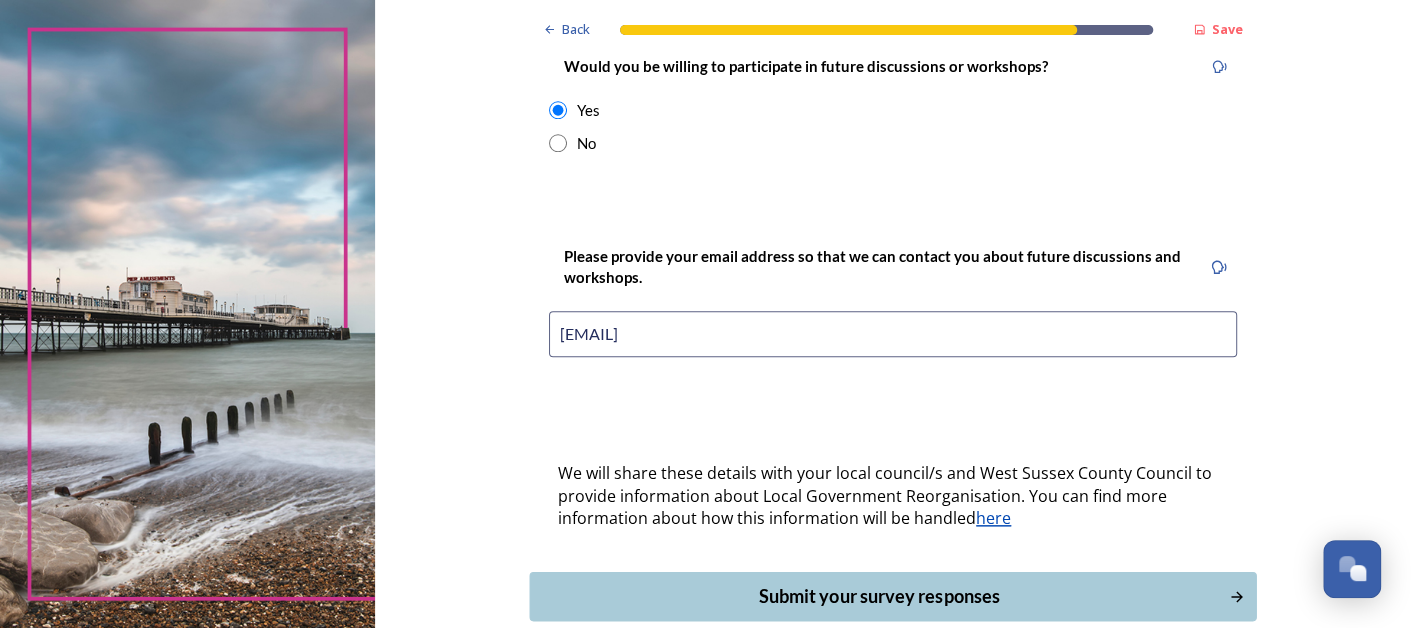 type on "[EMAIL]" 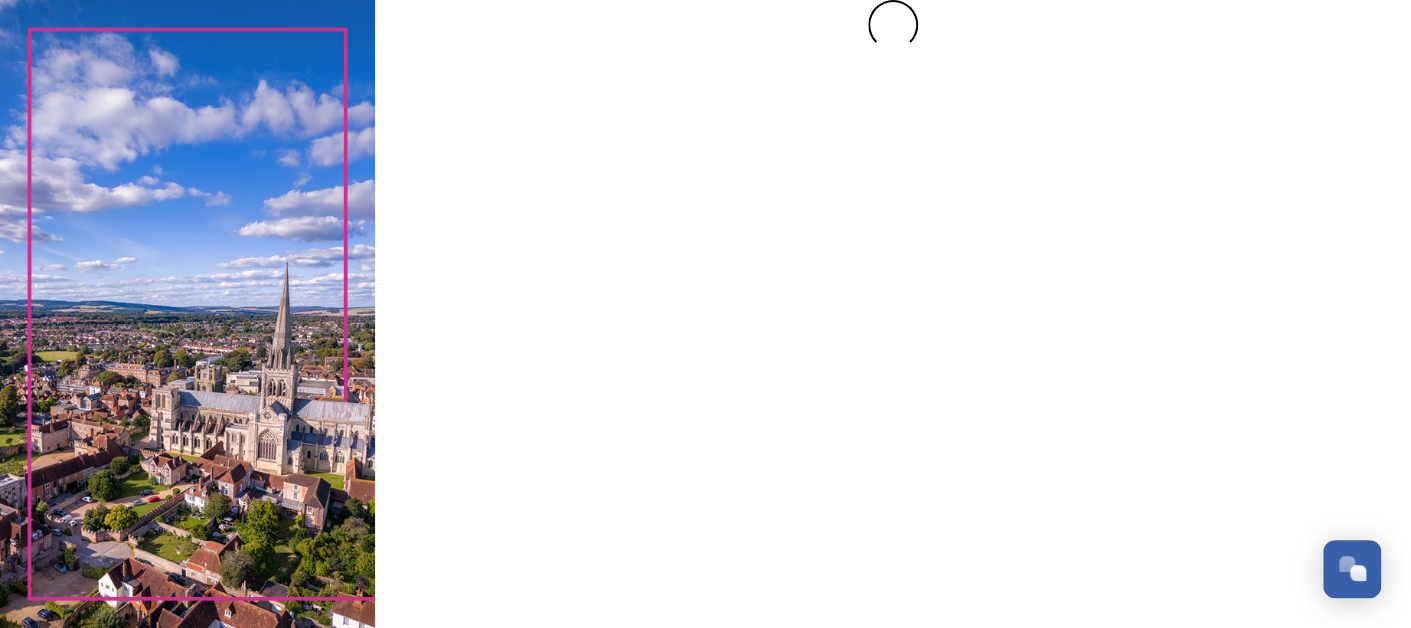 scroll, scrollTop: 0, scrollLeft: 0, axis: both 